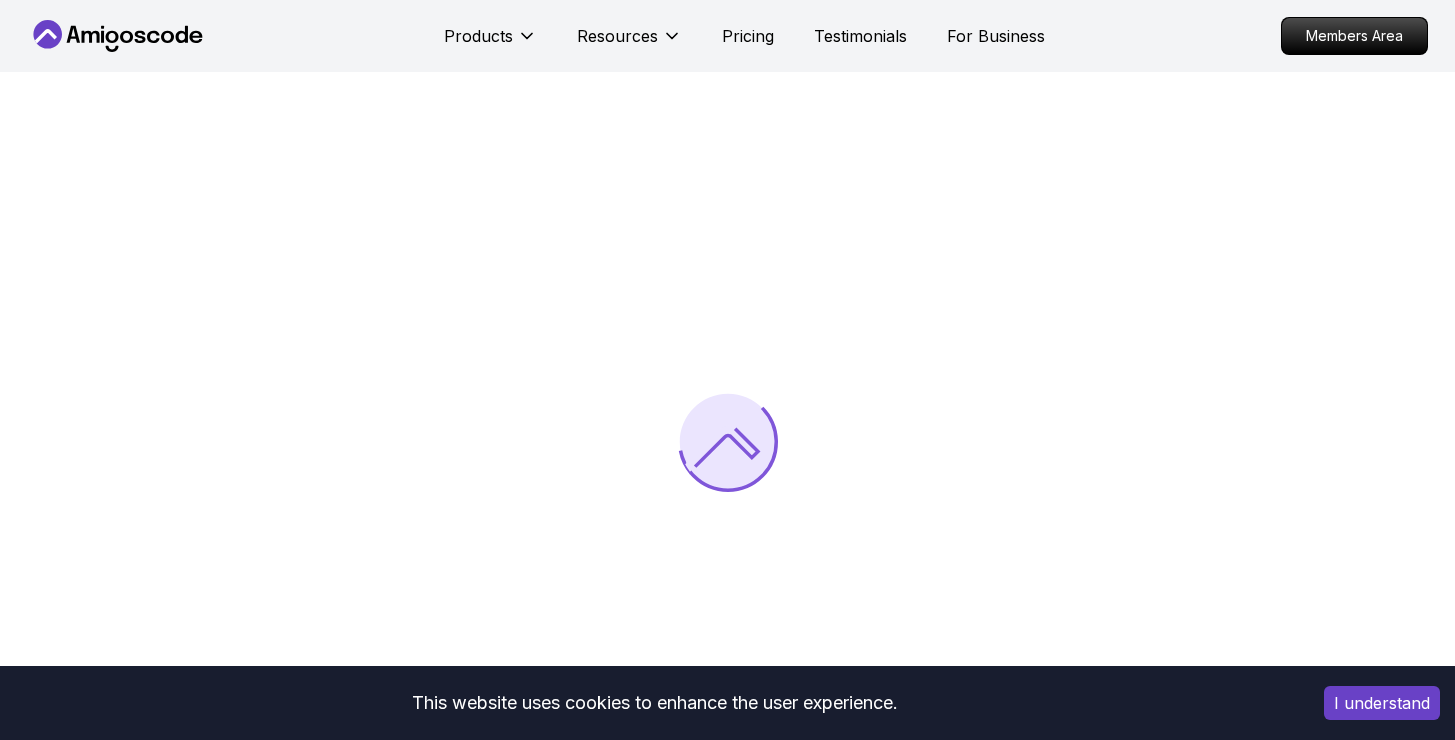 scroll, scrollTop: 0, scrollLeft: 0, axis: both 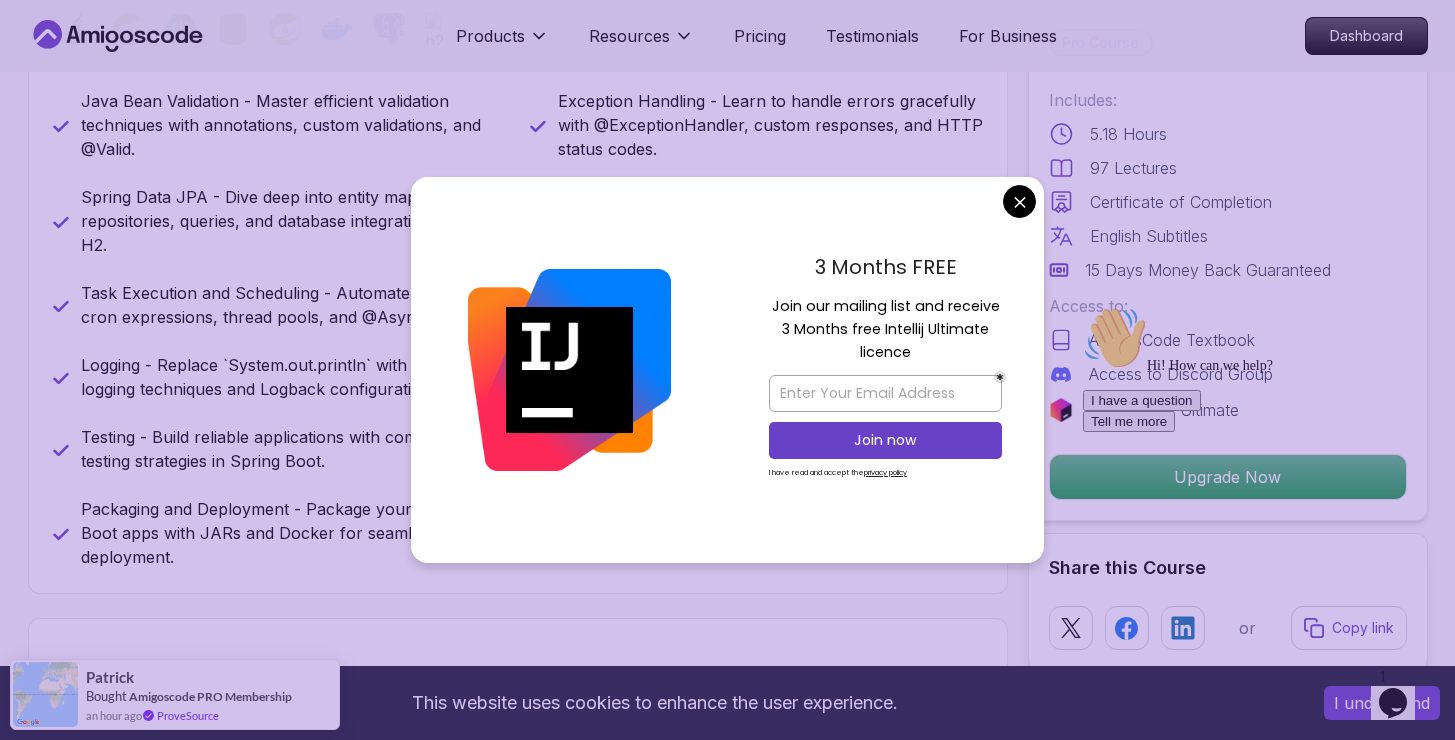 click on "This website uses cookies to enhance the user experience. I understand Products Resources Pricing Testimonials For Business Dashboard Products Resources Pricing Testimonials For Business Dashboard Advanced Spring Boot Dive deep into Spring Boot with our advanced course, designed to take your skills from intermediate to expert level. [FIRST] [LAST]  /   Instructor Pro Course Includes: 5.18 Hours 97 Lectures Certificate of Completion English Subtitles 15 Days Money Back Guaranteed Access to: AmigosCode Textbook Access to Discord Group IntelliJ IDEA Ultimate Upgrade Now Share this Course or Copy link Got a Team of 5 or More? With one subscription, give your entire team access to all courses and features. Check our Business Plan [FIRST] [LAST]  /   Instructor What you will learn java spring spring-boot spring-data-jpa spring-security docker postgres h2 Java Bean Validation - Master efficient validation techniques with annotations, custom validations, and @Valid.
The  Advanced Spring Boot" at bounding box center (727, 3573) 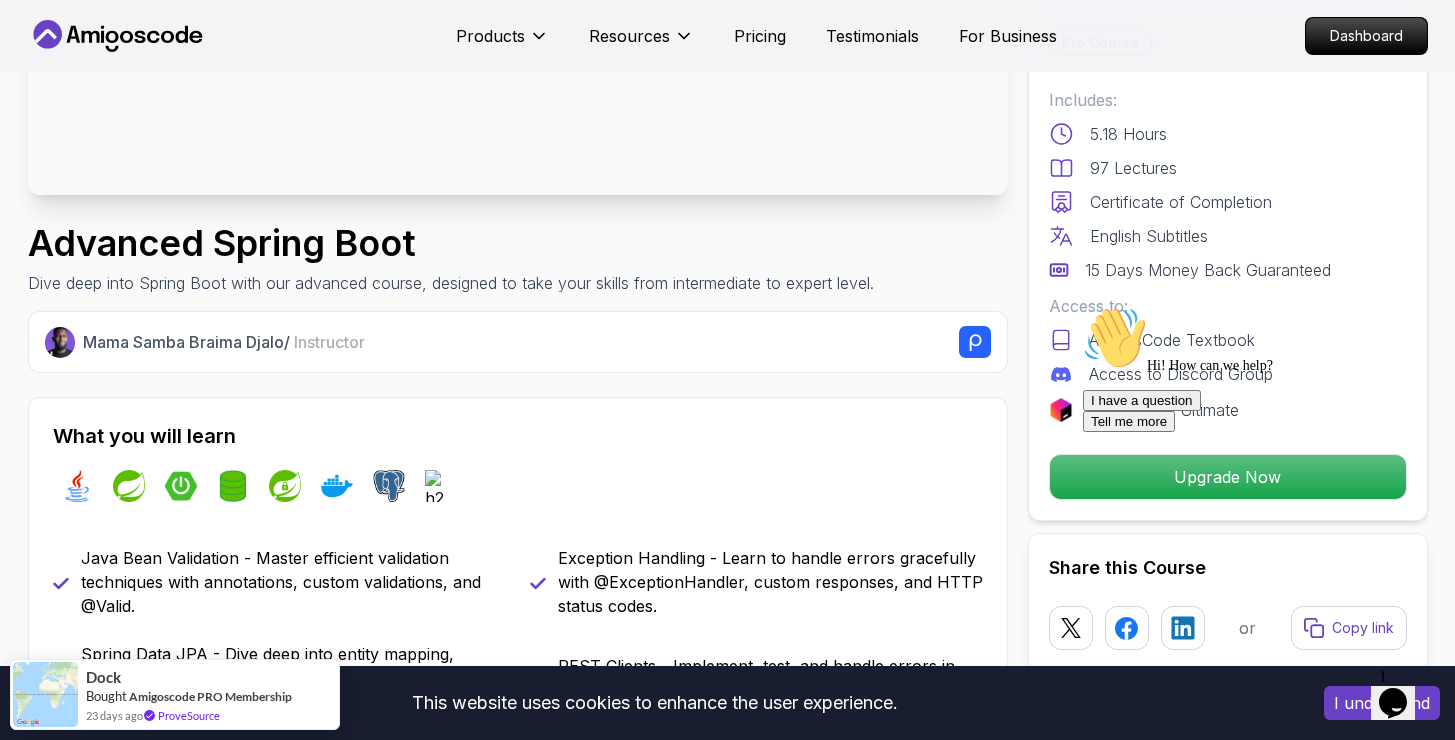 scroll, scrollTop: 0, scrollLeft: 0, axis: both 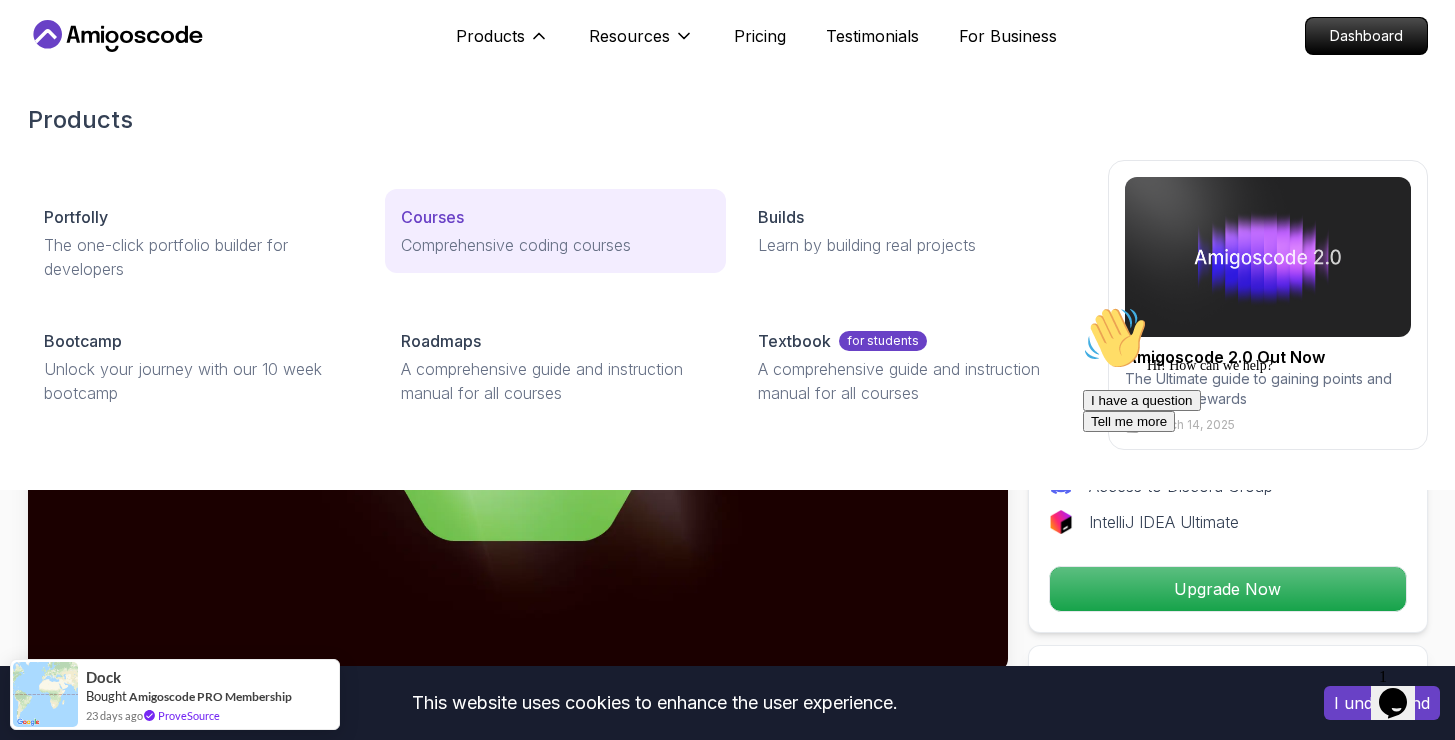 click on "Comprehensive coding courses" at bounding box center [555, 245] 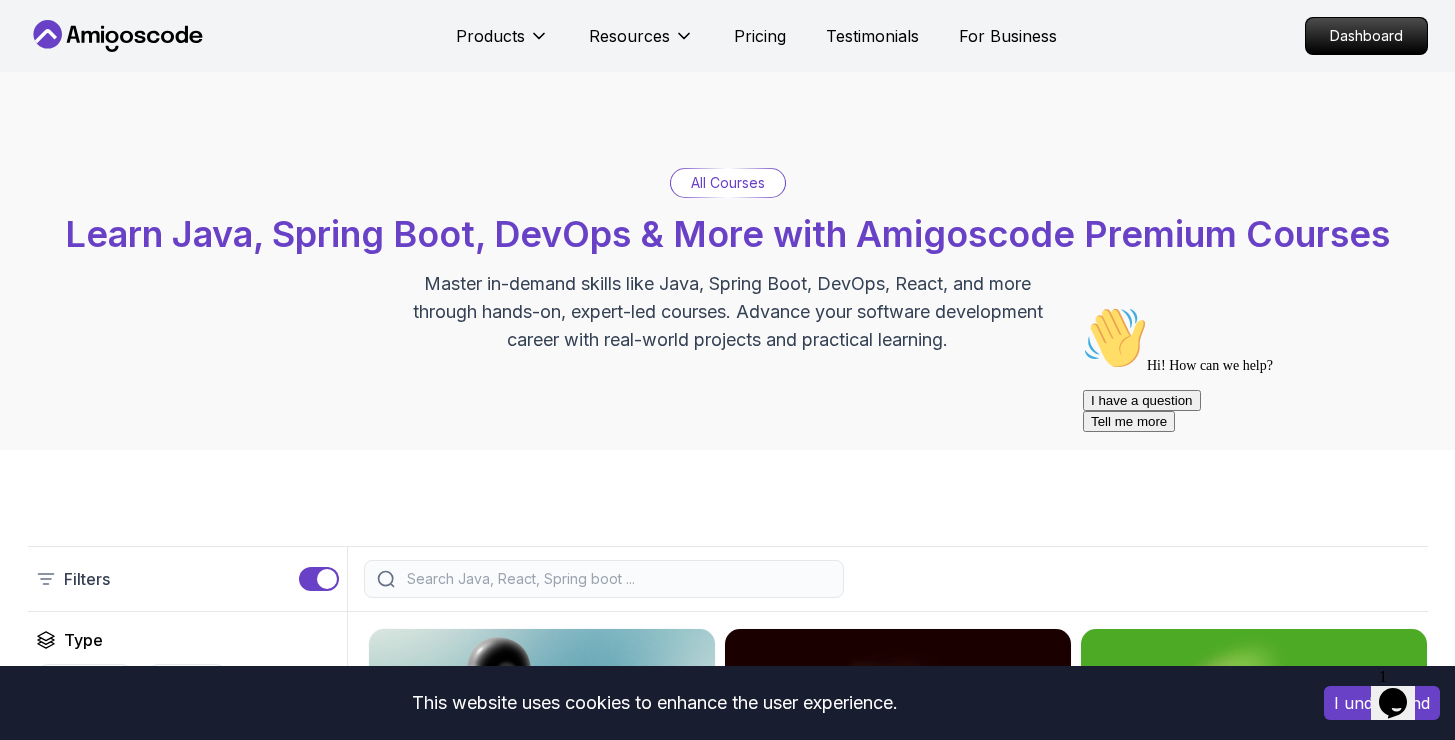 click at bounding box center (617, 579) 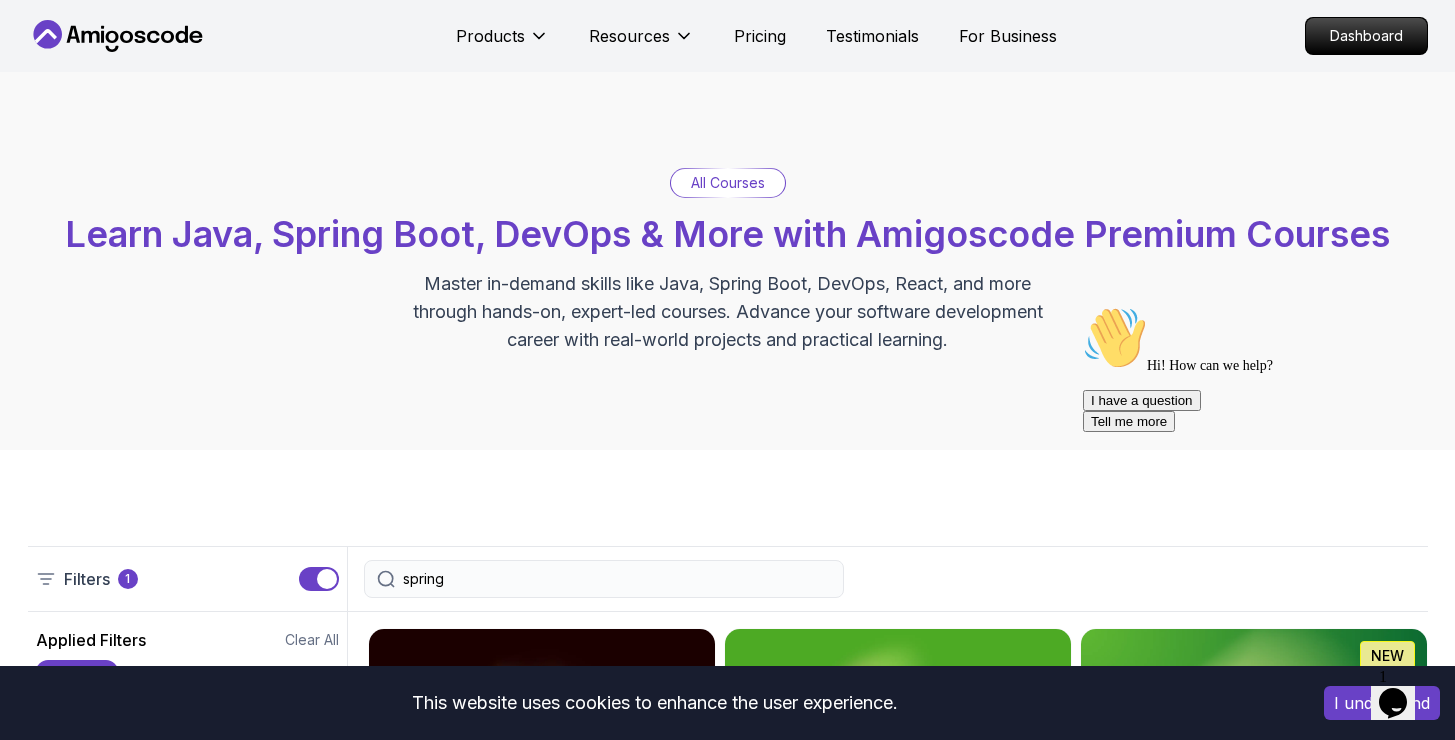 type on "spring" 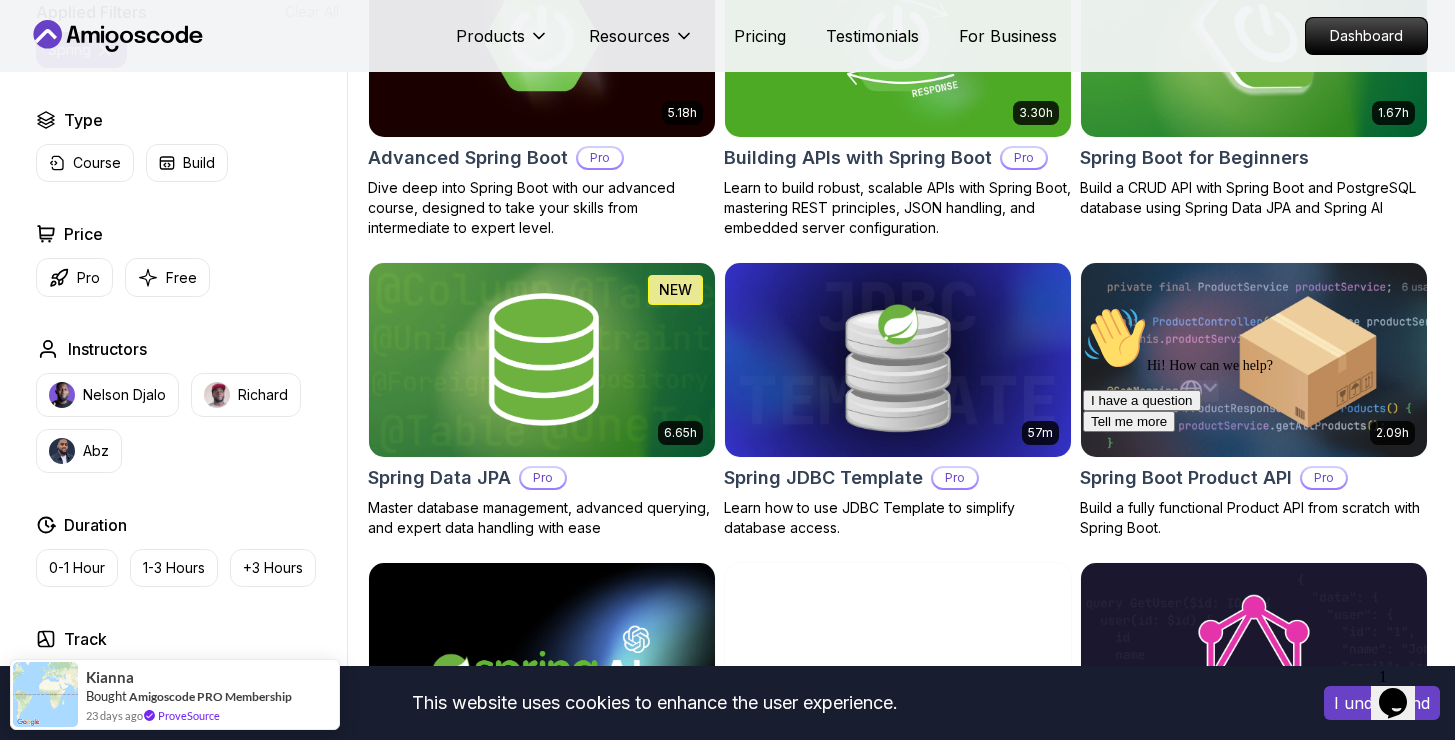 scroll, scrollTop: 649, scrollLeft: 0, axis: vertical 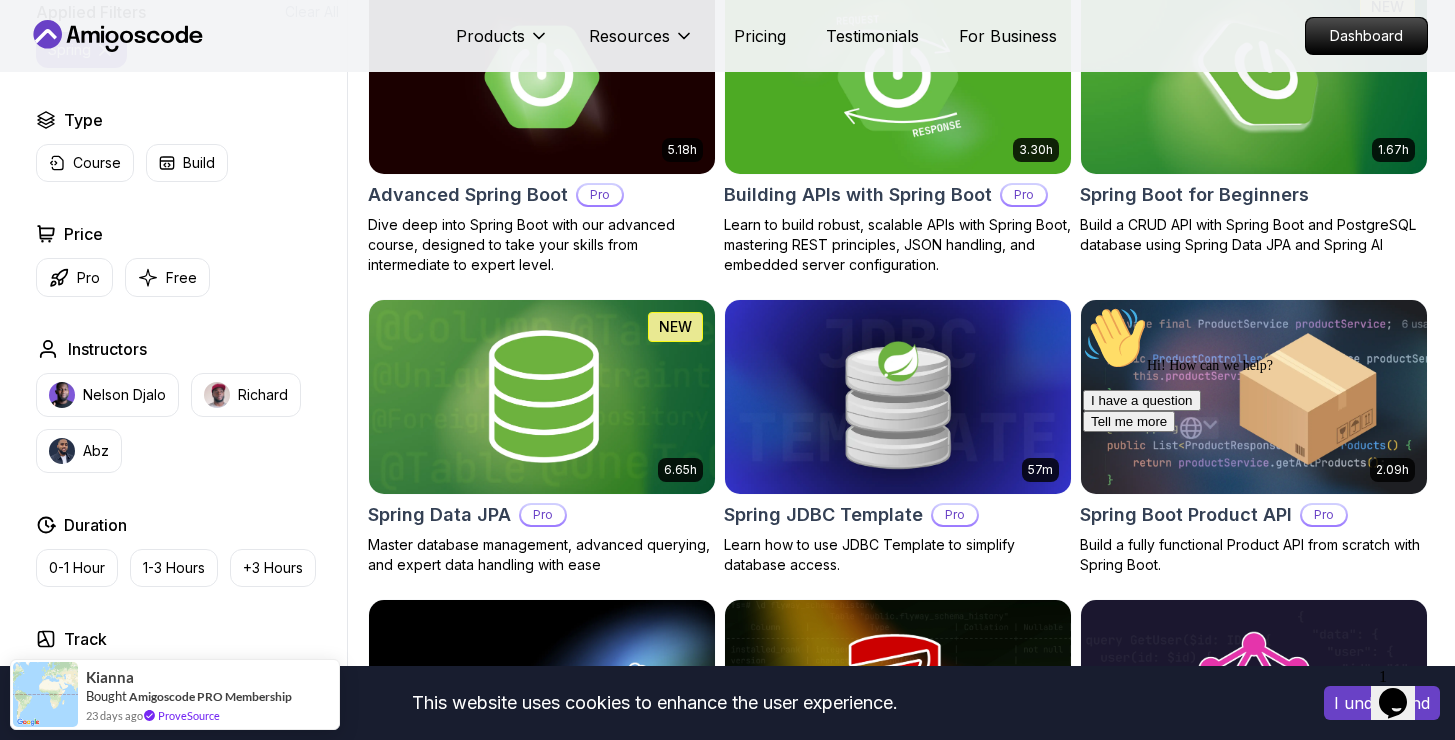 click at bounding box center (897, 76) 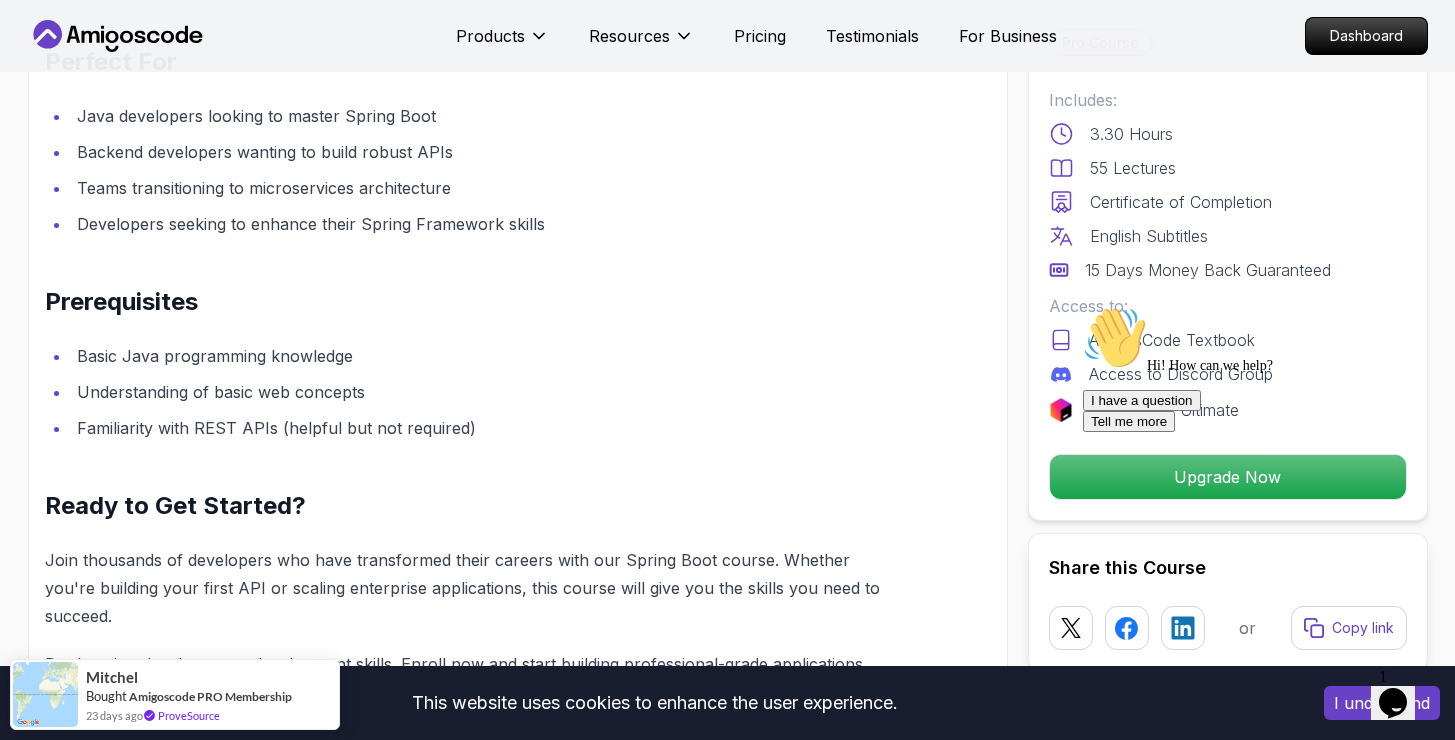 scroll, scrollTop: 2441, scrollLeft: 0, axis: vertical 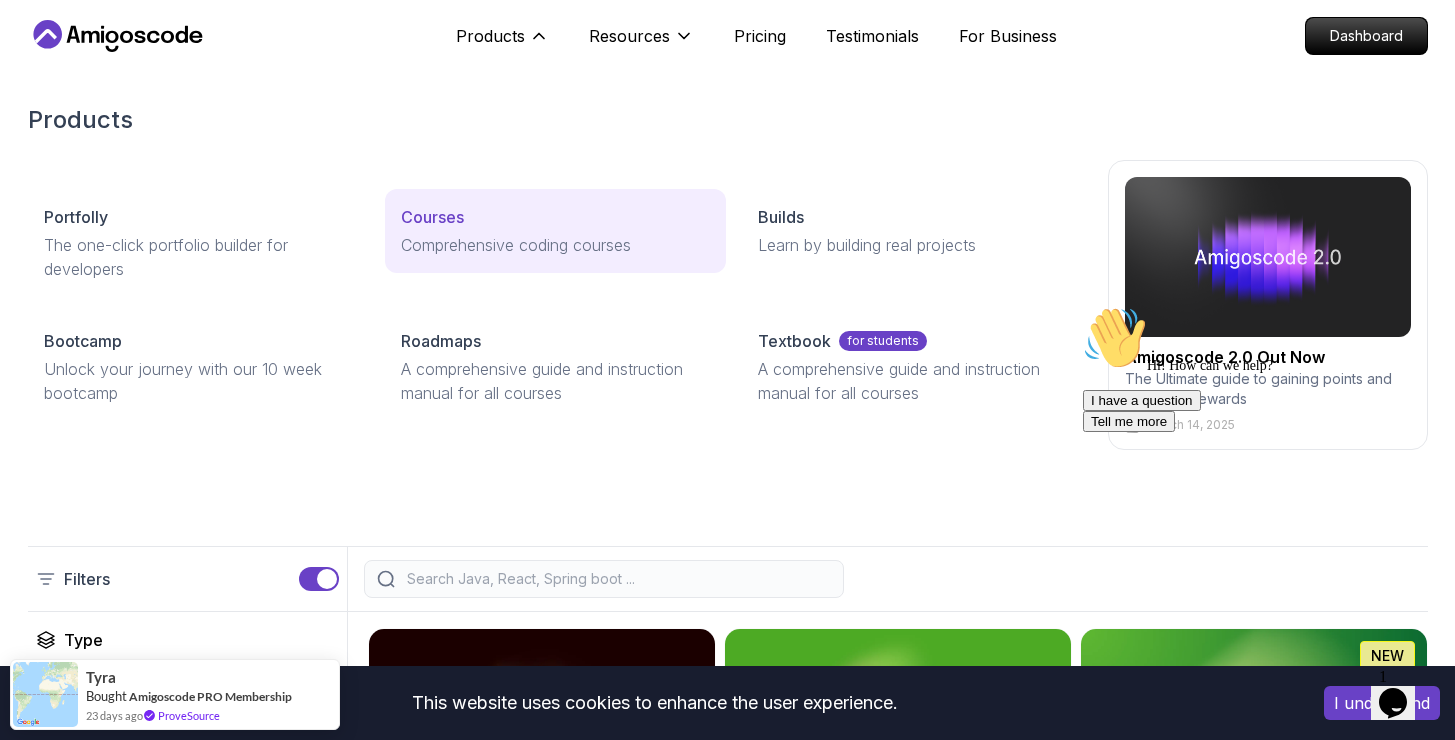 click on "Courses" at bounding box center (432, 217) 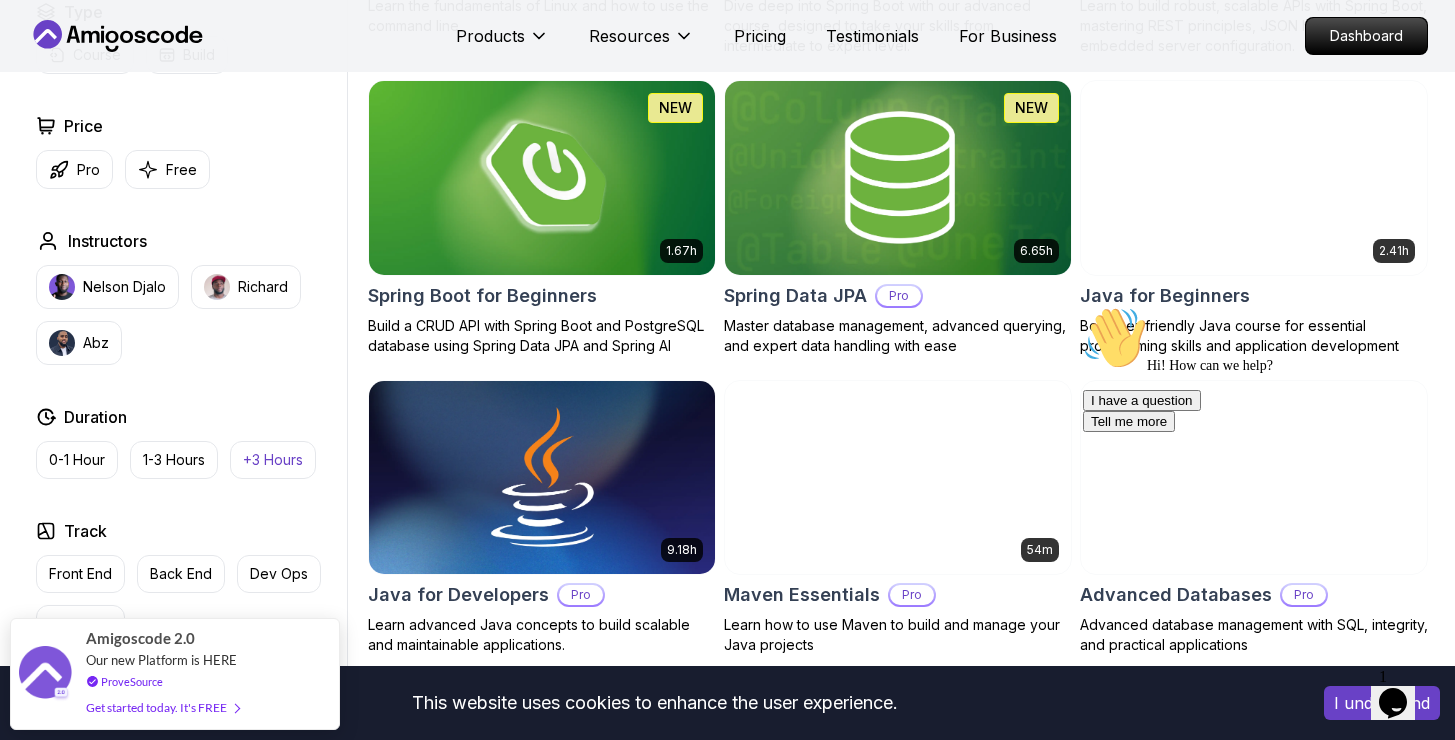 scroll, scrollTop: 896, scrollLeft: 0, axis: vertical 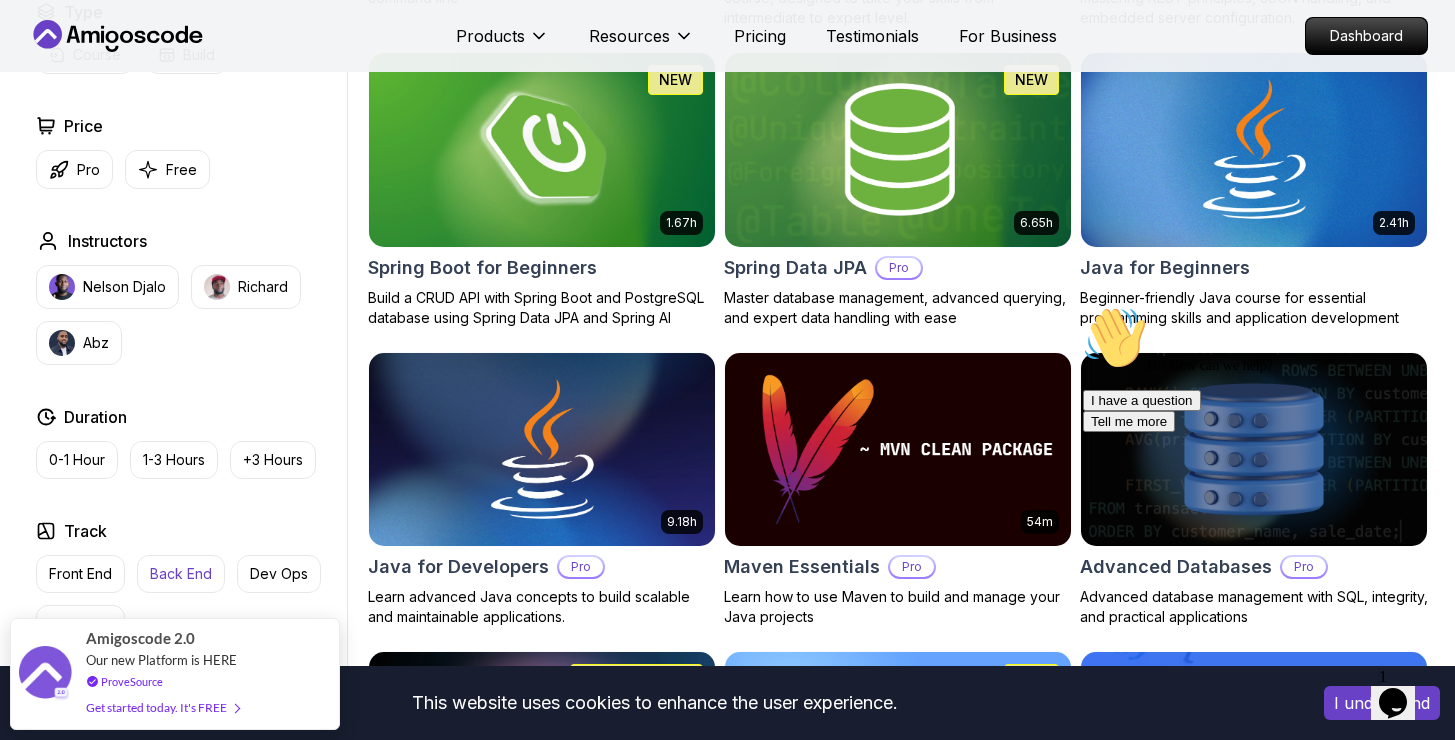 click on "Back End" at bounding box center [181, 574] 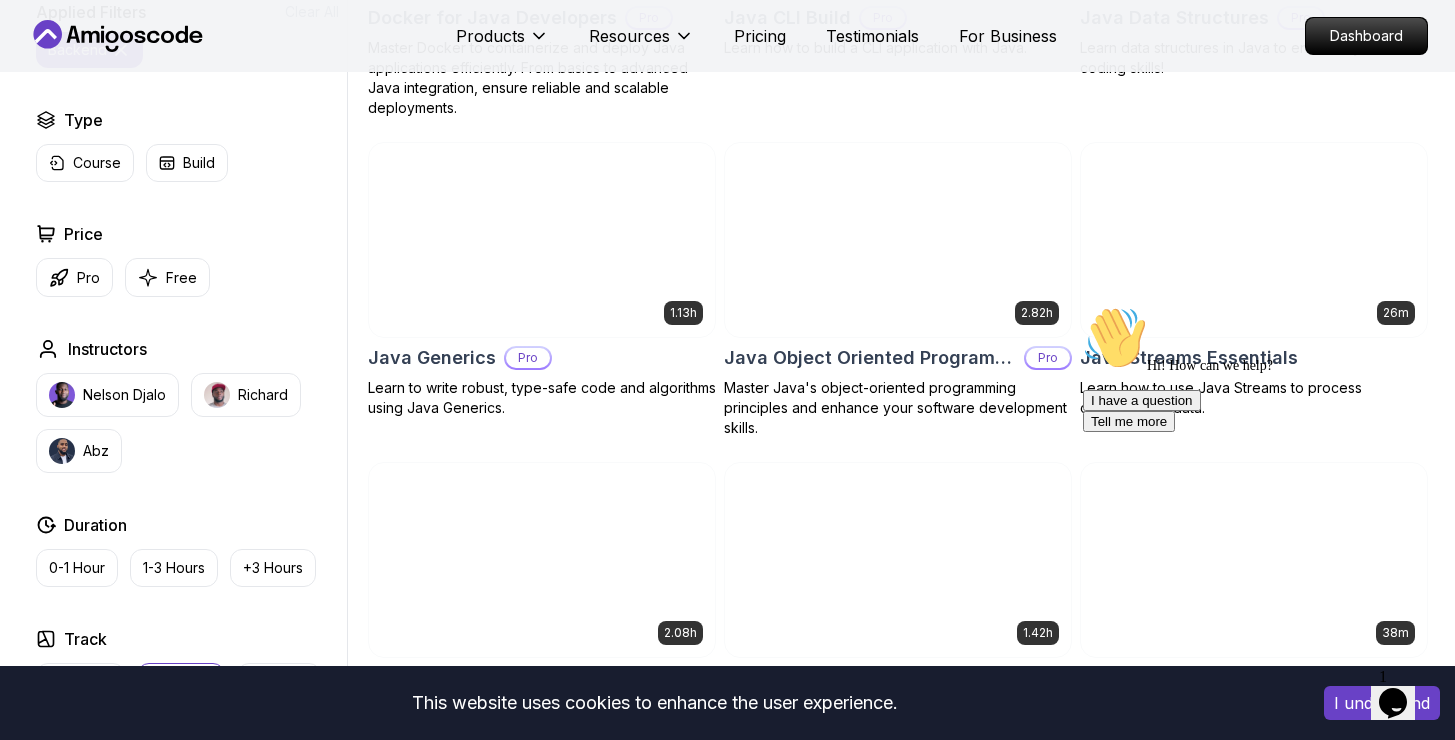 scroll, scrollTop: 1449, scrollLeft: 0, axis: vertical 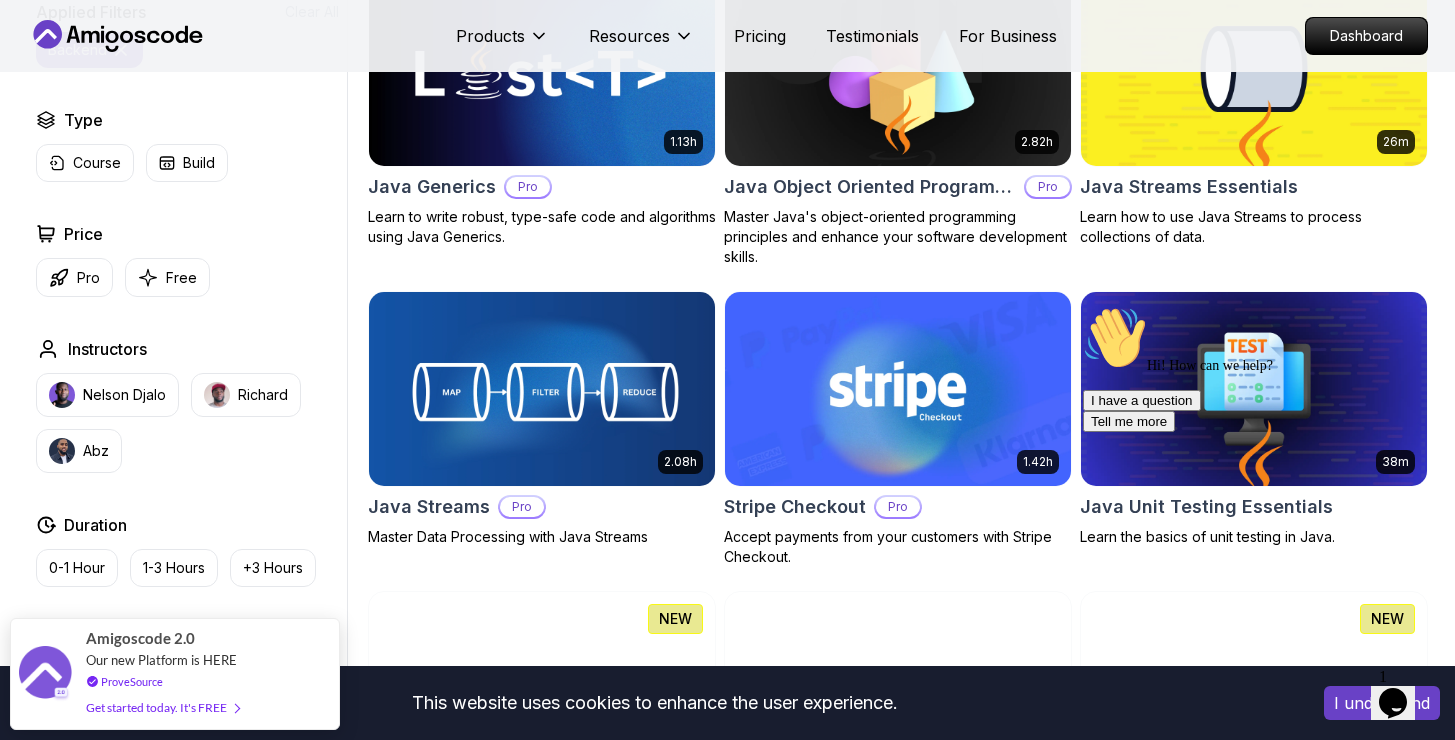 type 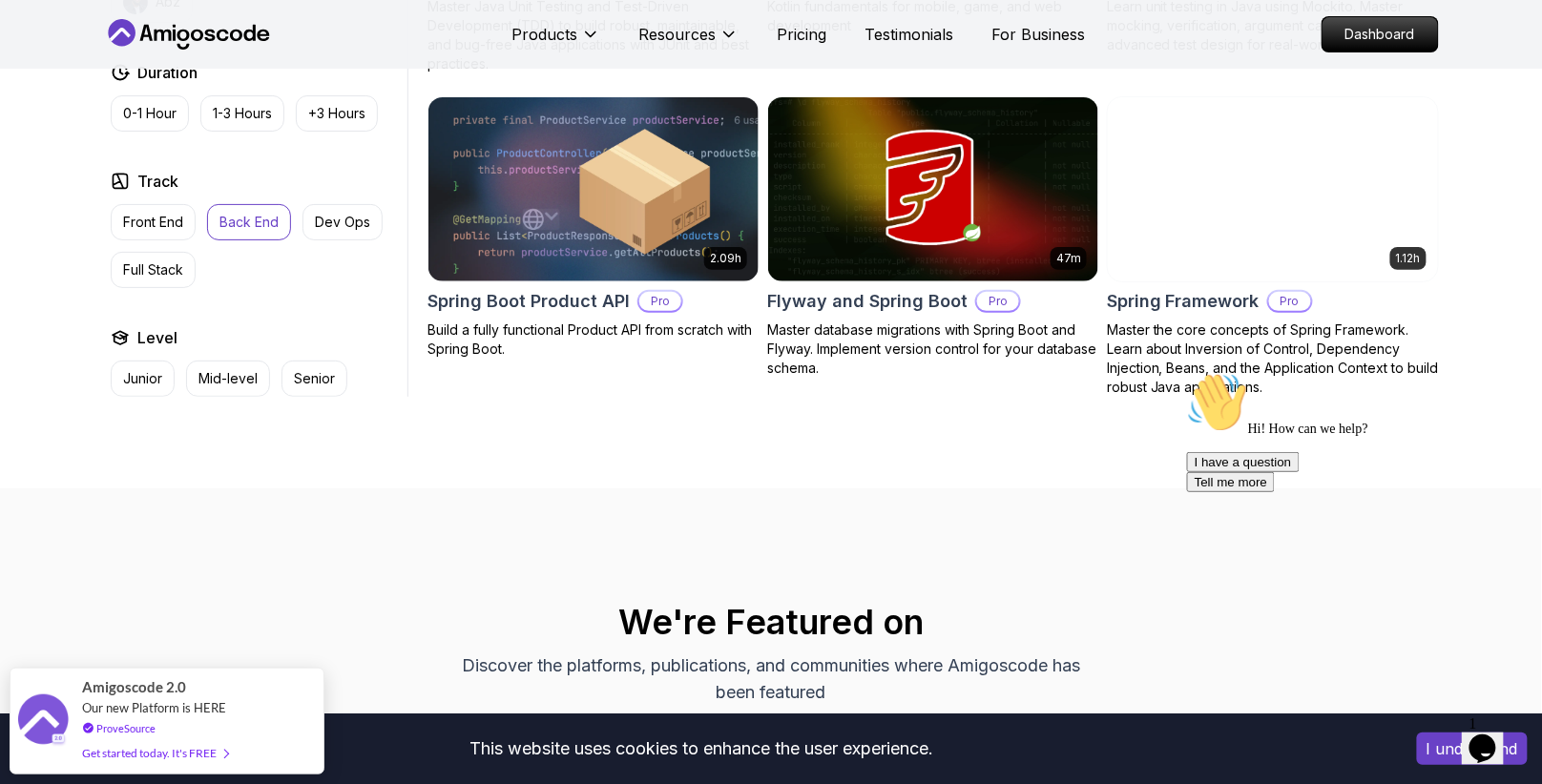 scroll, scrollTop: 2332, scrollLeft: 0, axis: vertical 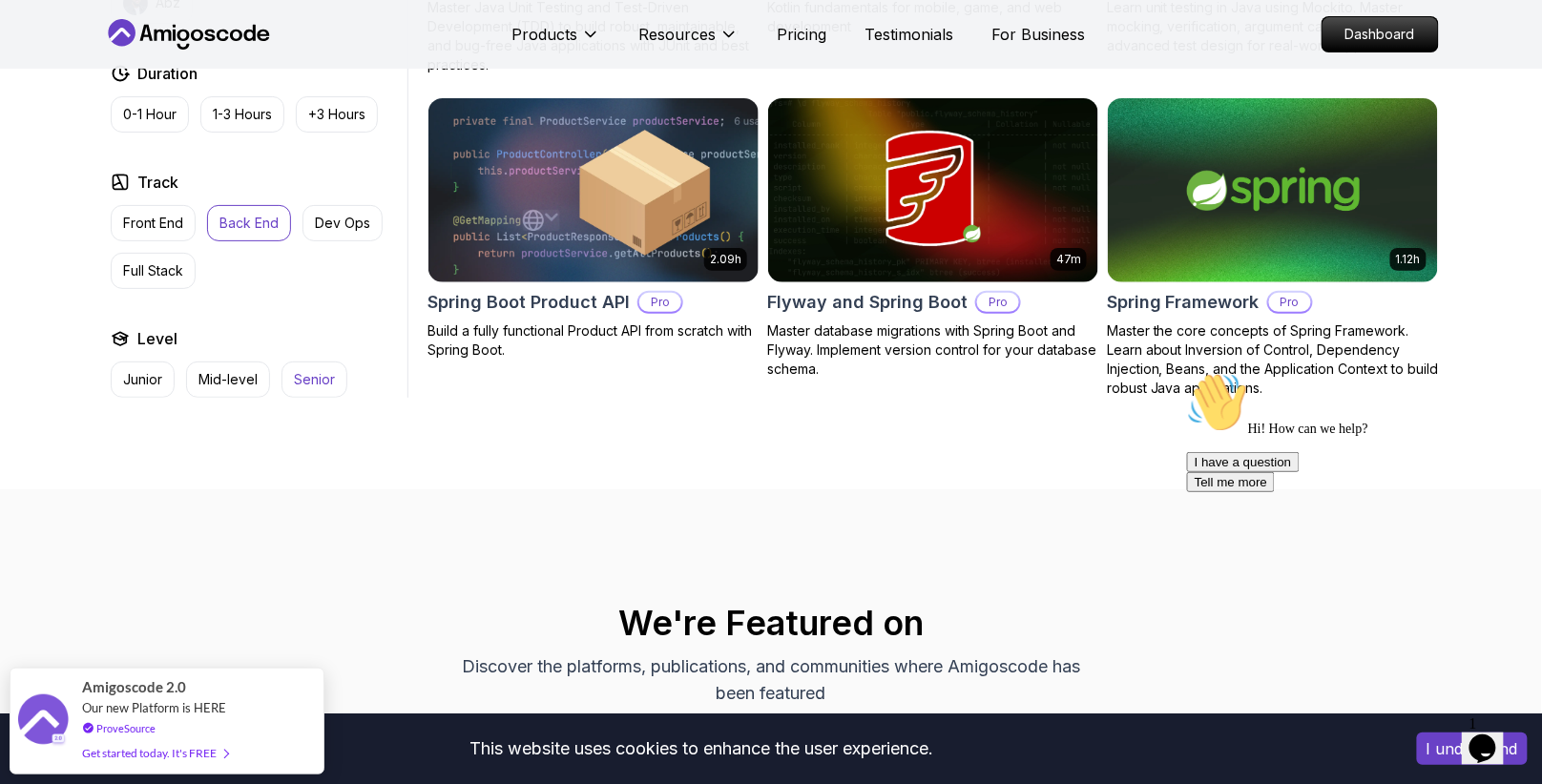 click on "Senior" at bounding box center (314, 380) 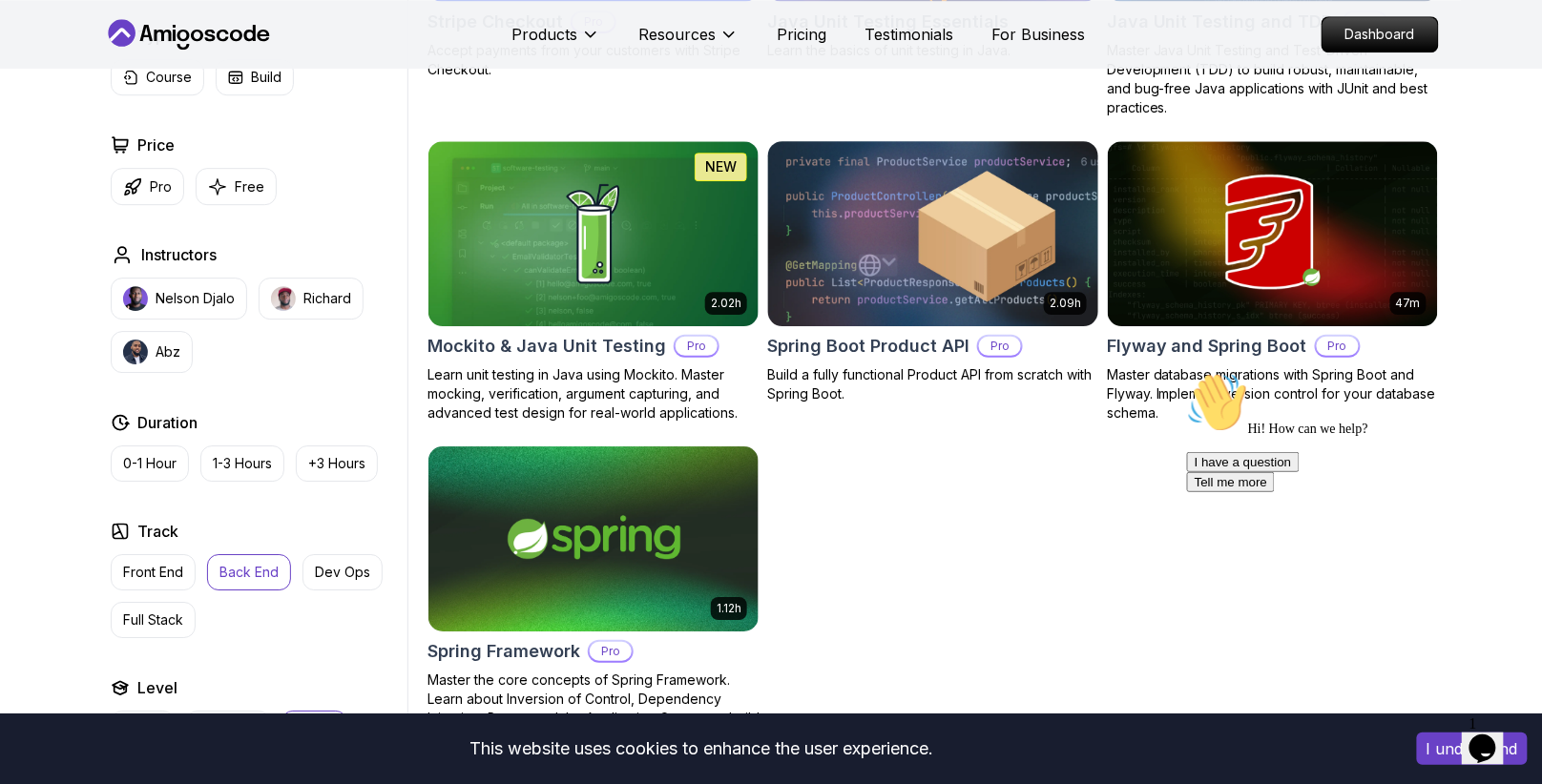 scroll, scrollTop: 1725, scrollLeft: 0, axis: vertical 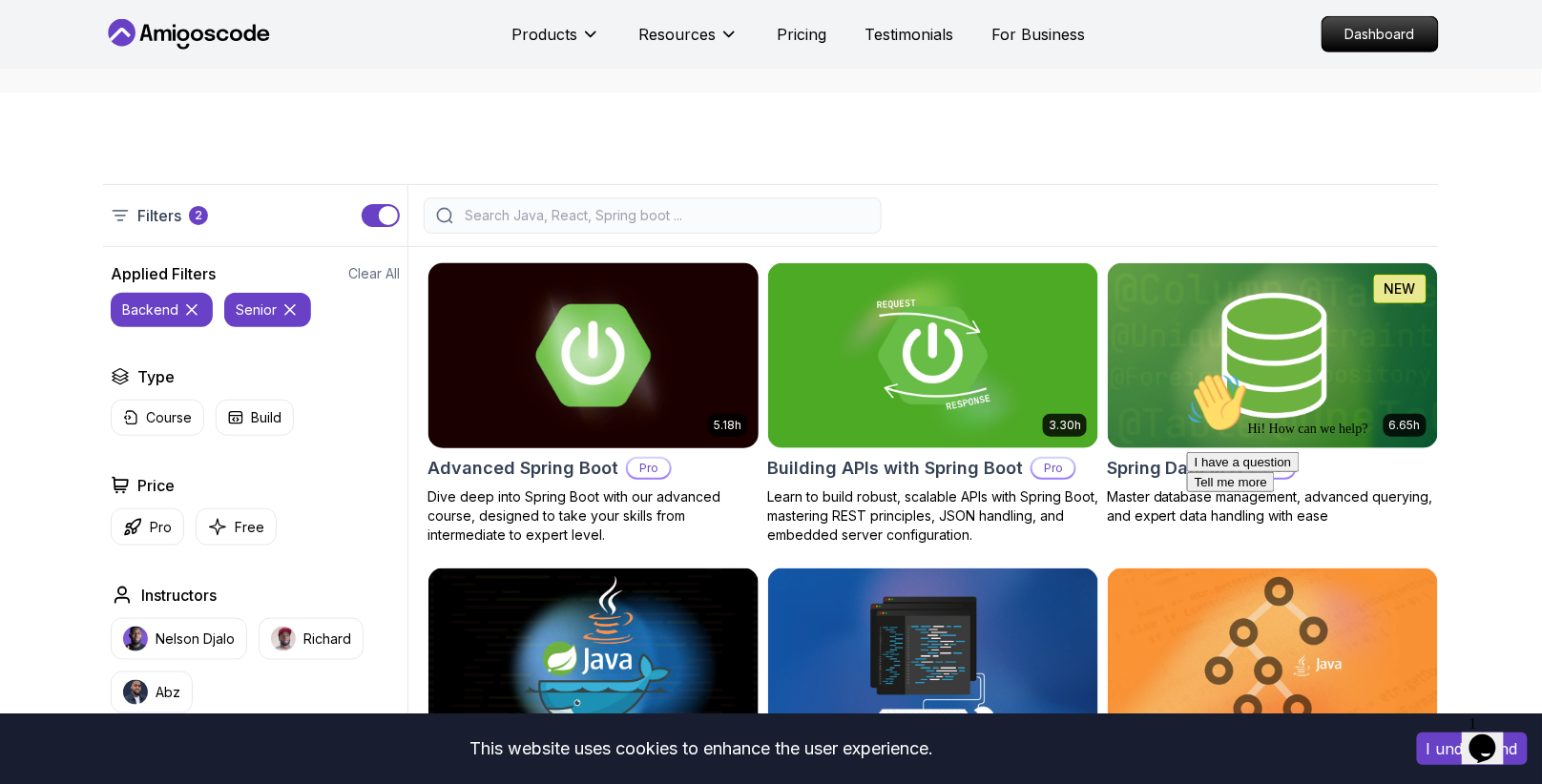 click at bounding box center (593, 355) 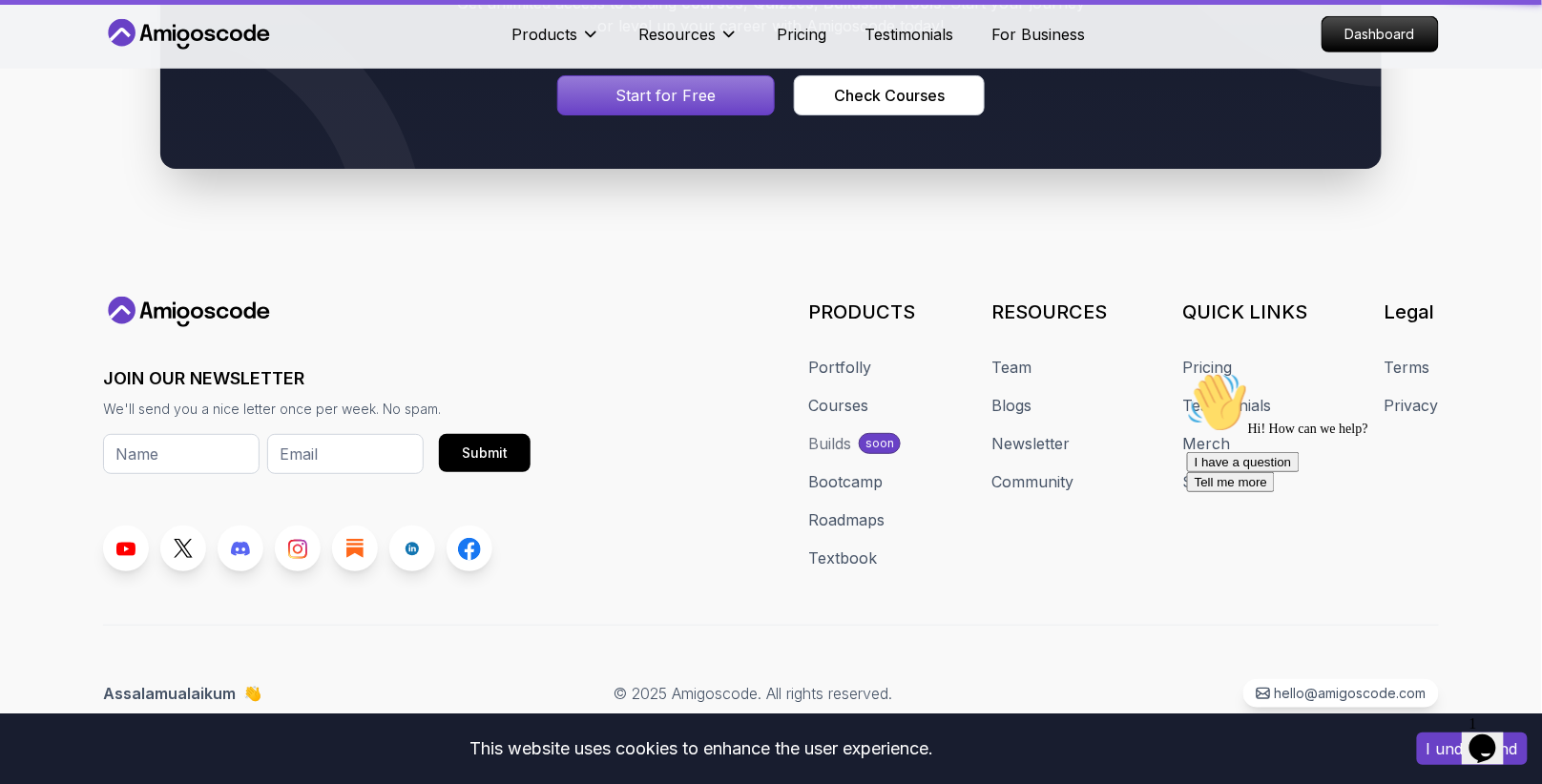 scroll, scrollTop: 0, scrollLeft: 0, axis: both 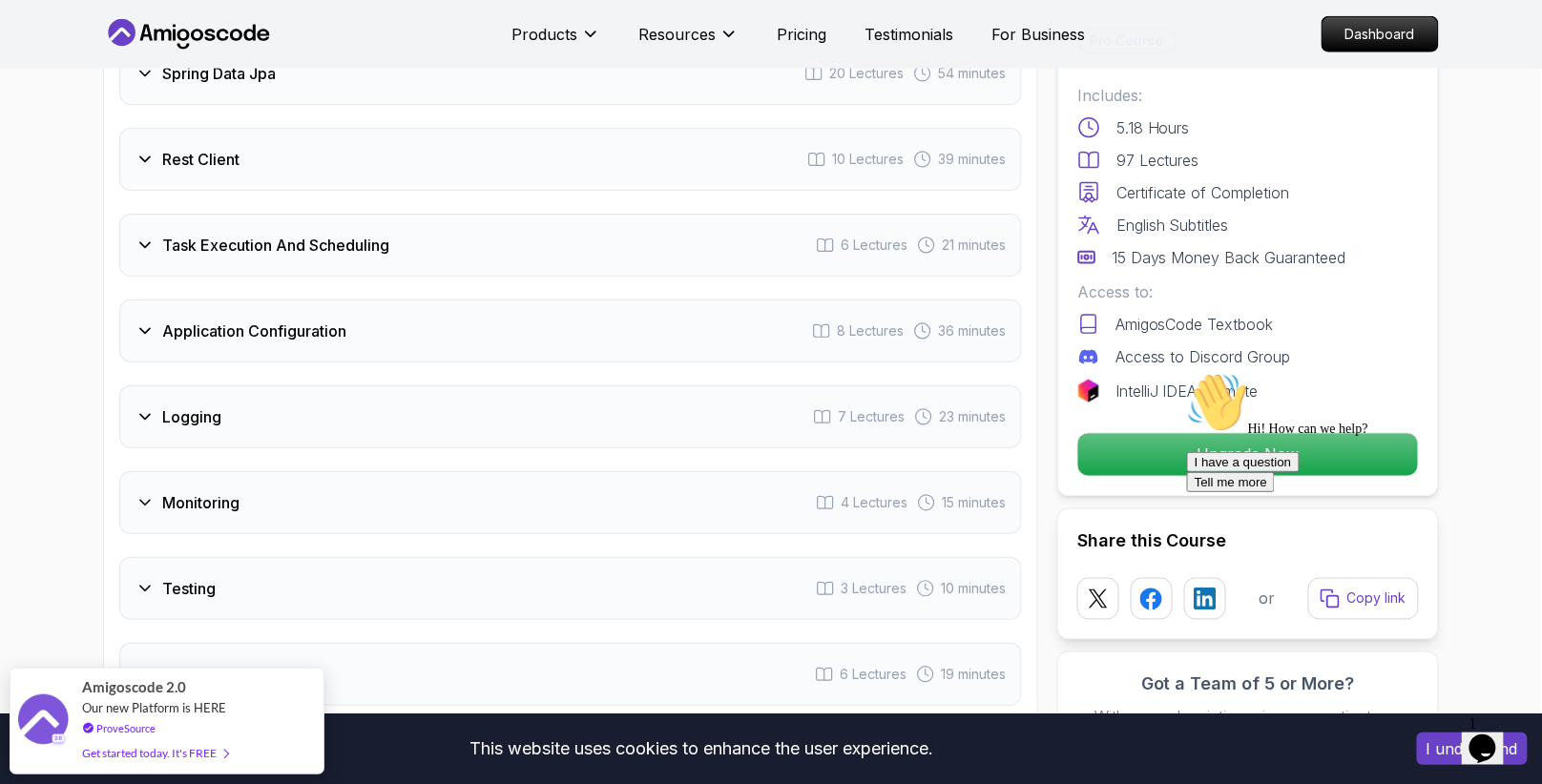 click on "Application Configuration 8   Lectures     36 minutes" at bounding box center [571, 331] 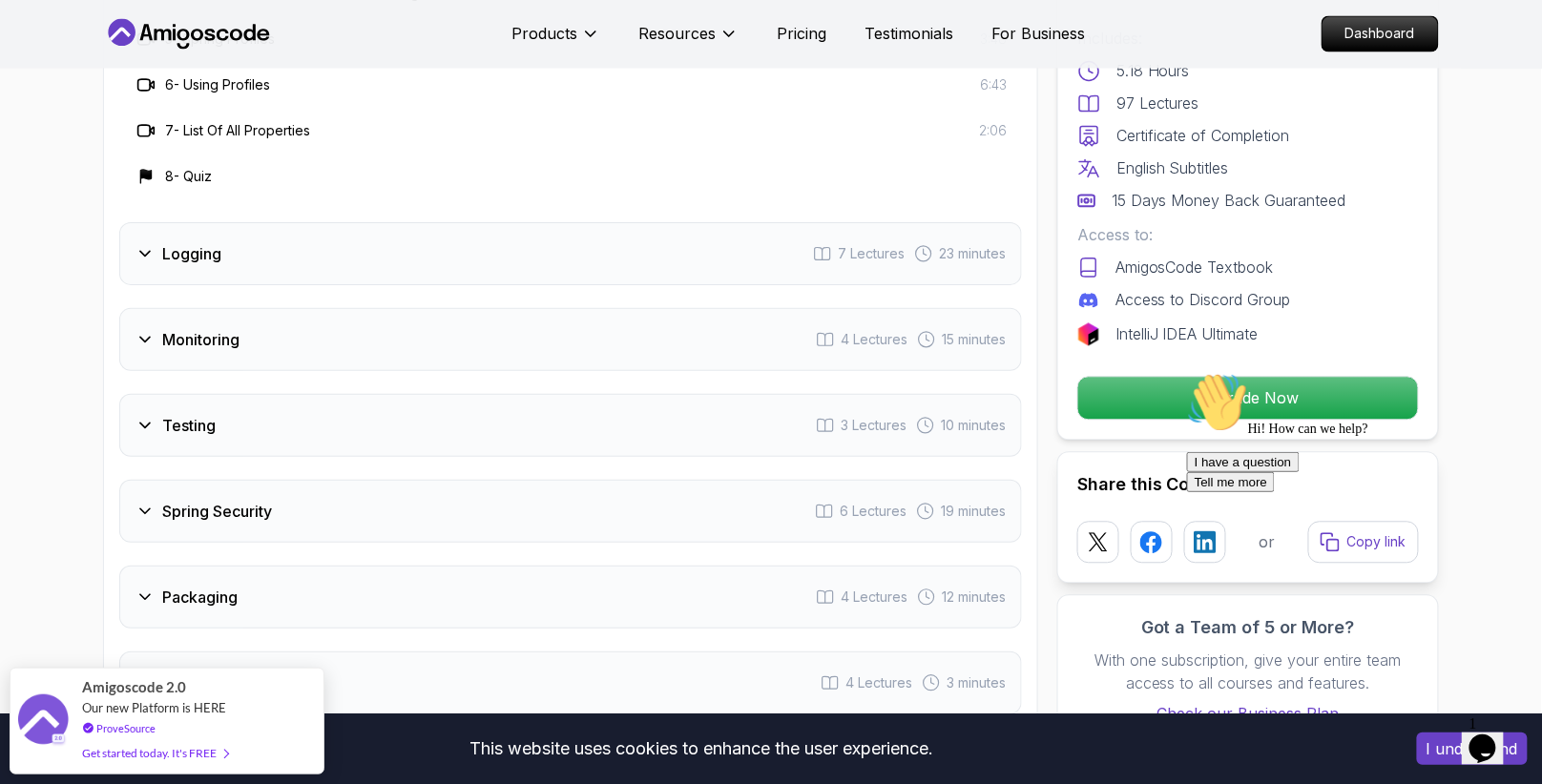 scroll, scrollTop: 3455, scrollLeft: 0, axis: vertical 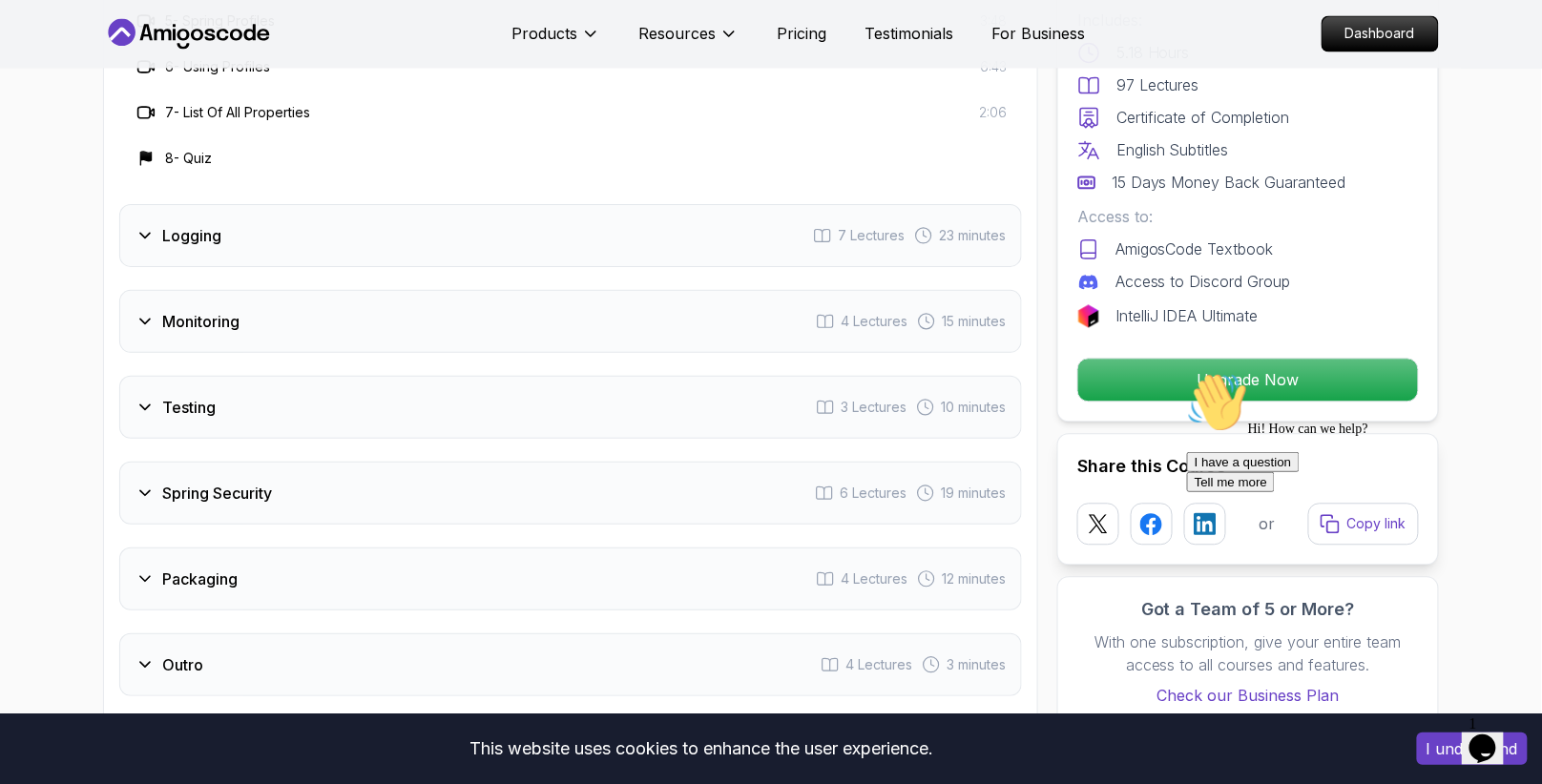 click on "Spring Security 6   Lectures     19 minutes" at bounding box center (571, 493) 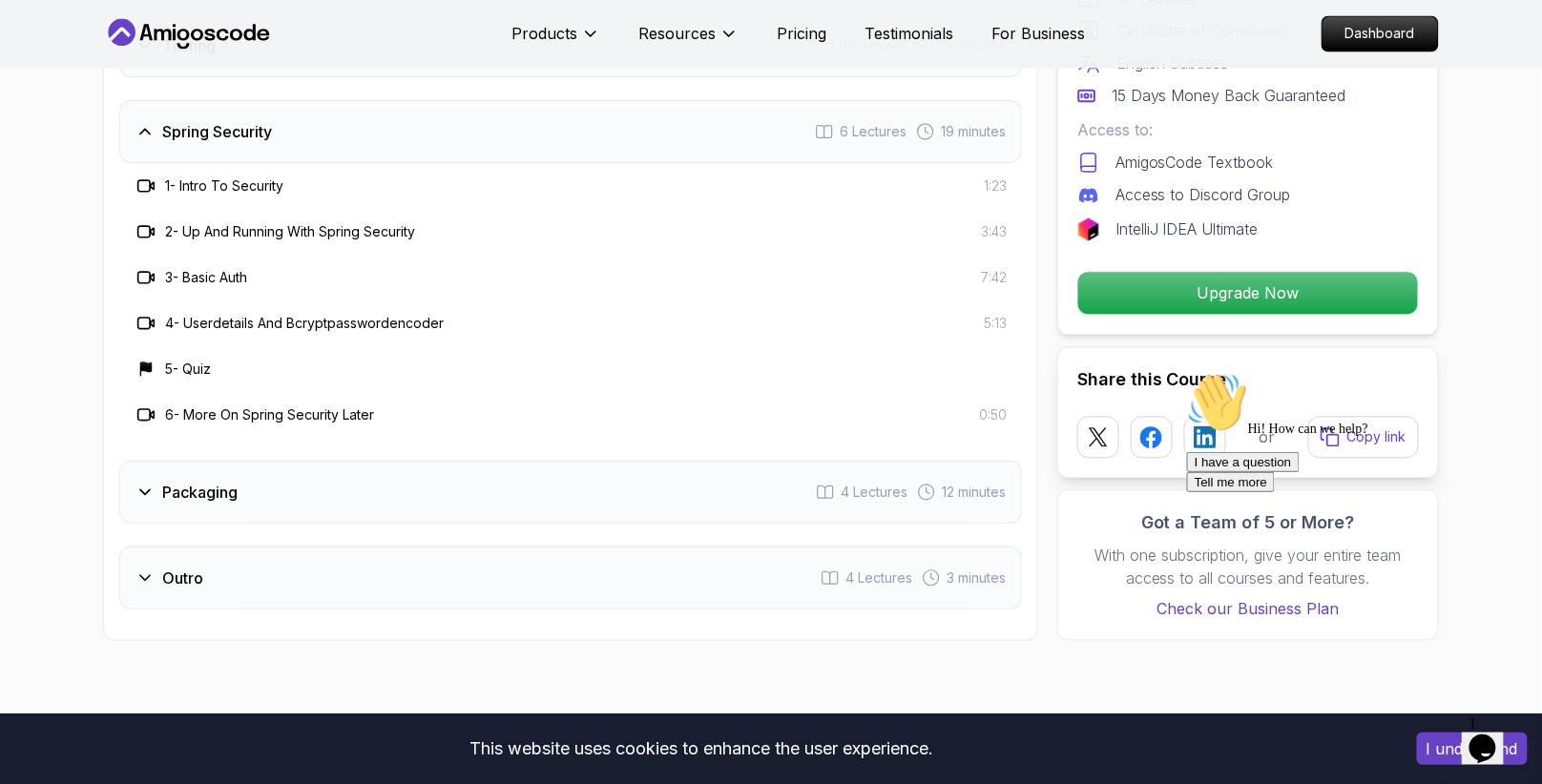 scroll, scrollTop: 3432, scrollLeft: 0, axis: vertical 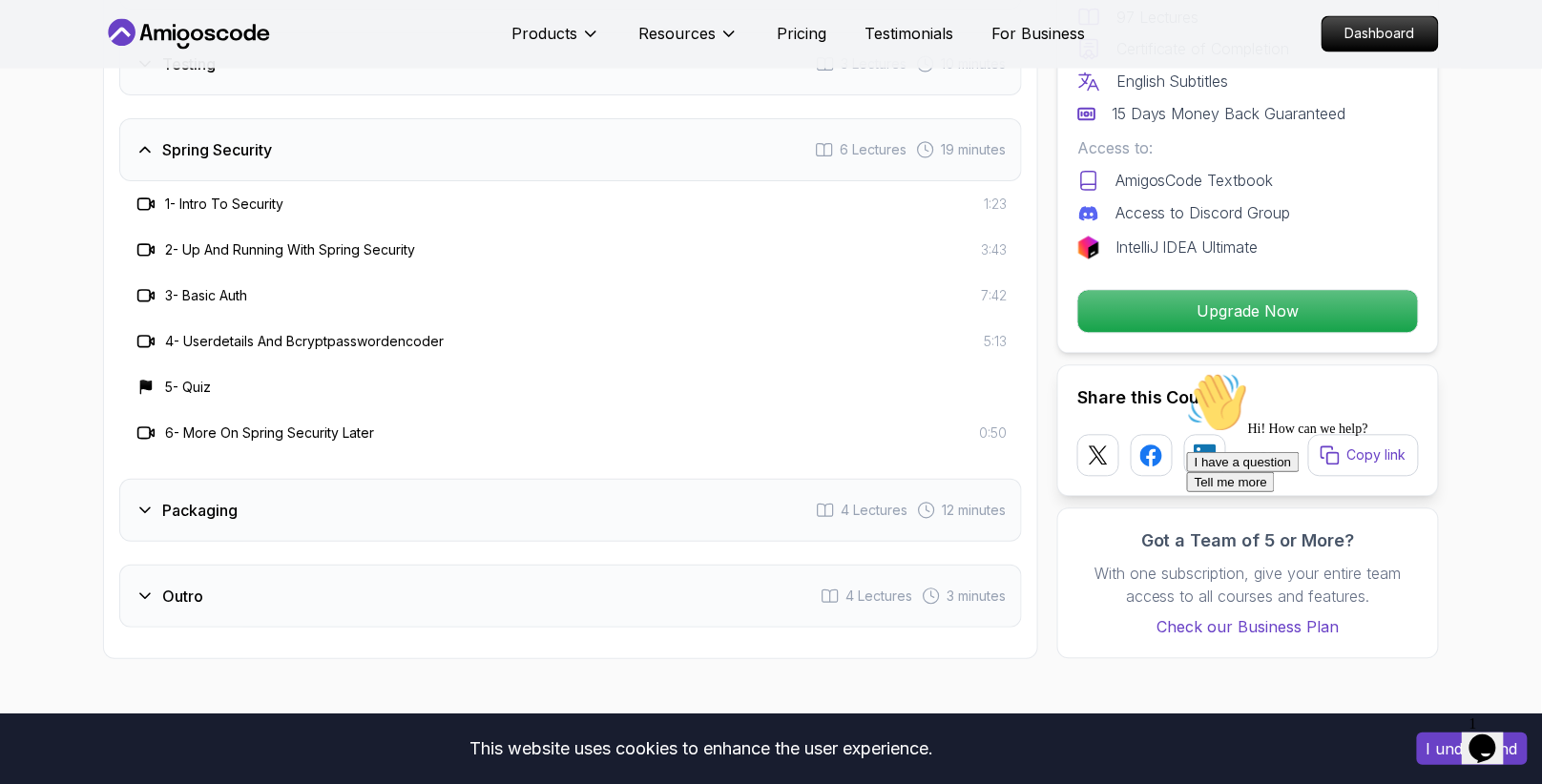 click on "Packaging 4   Lectures     12 minutes" at bounding box center [571, 510] 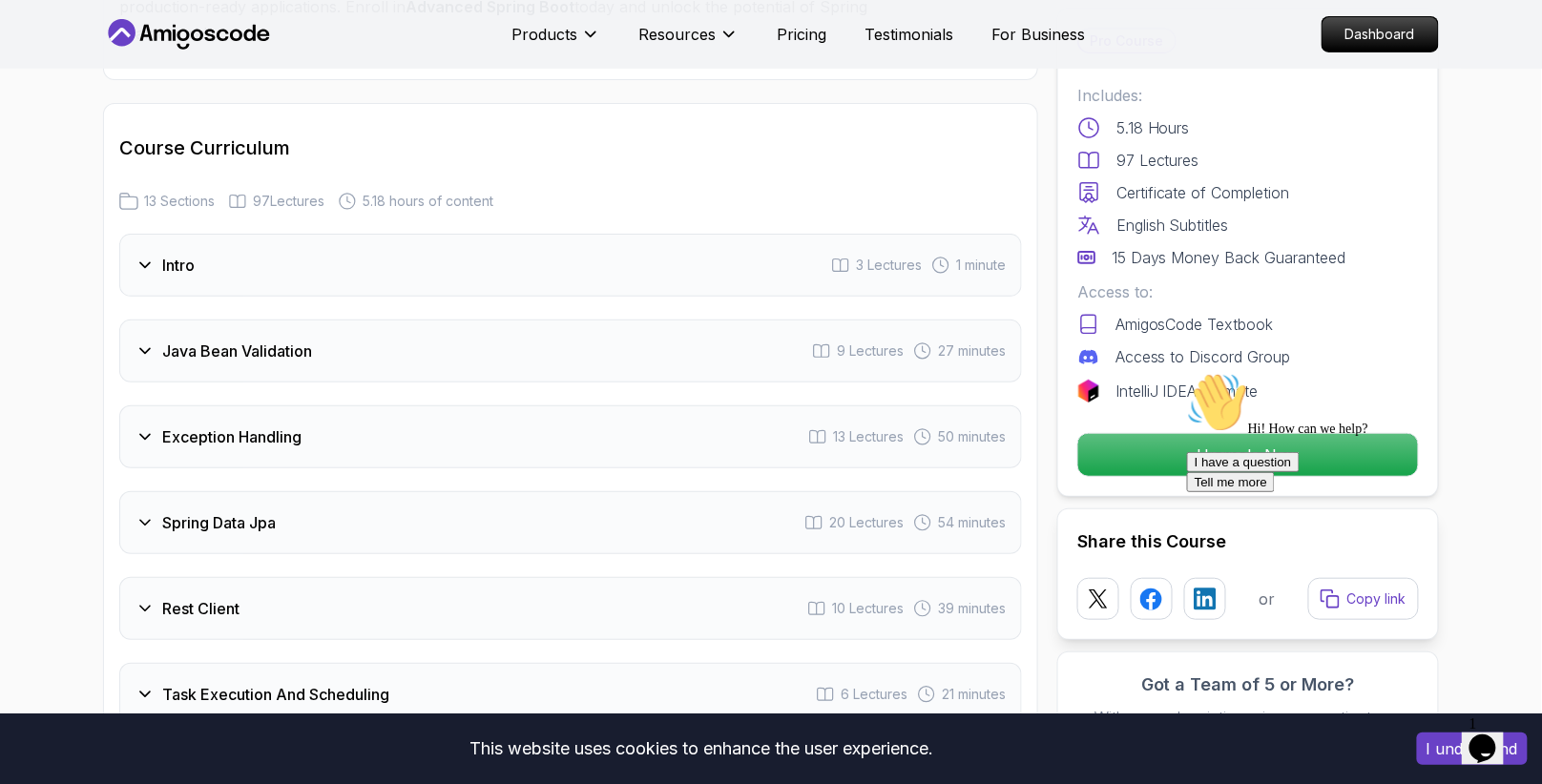 scroll, scrollTop: 2432, scrollLeft: 0, axis: vertical 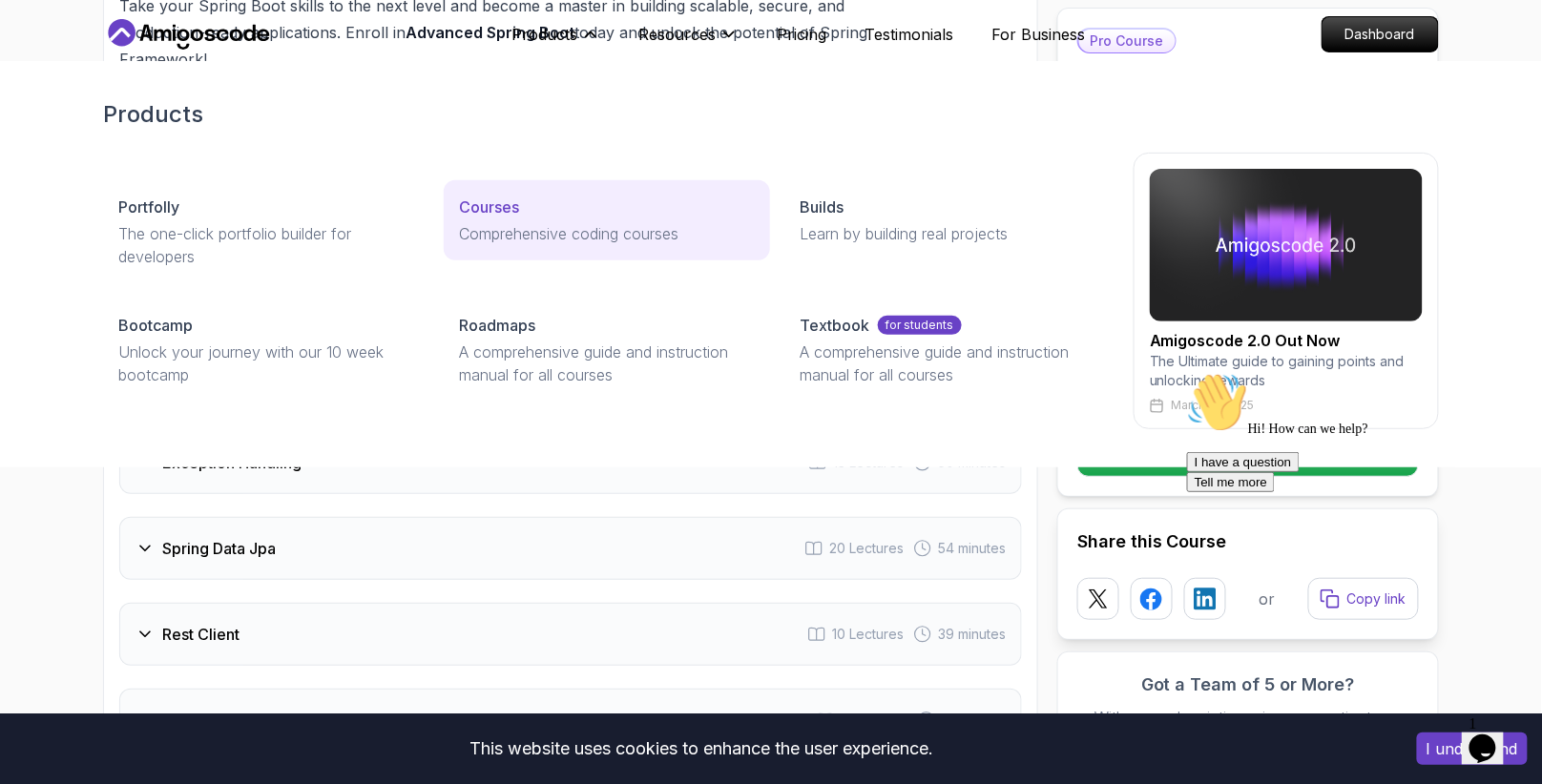 click on "Comprehensive coding courses" at bounding box center [606, 234] 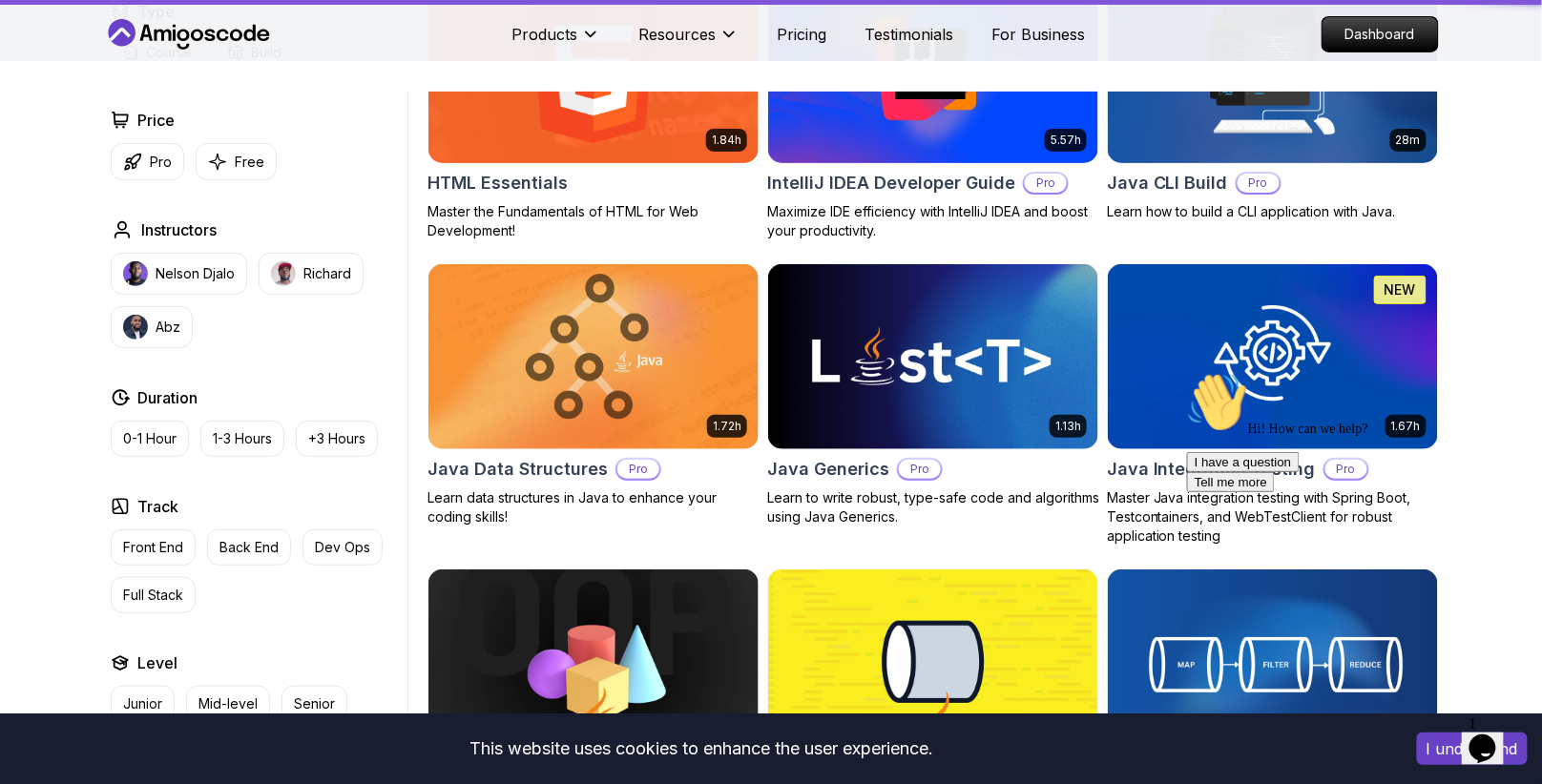 scroll, scrollTop: 0, scrollLeft: 0, axis: both 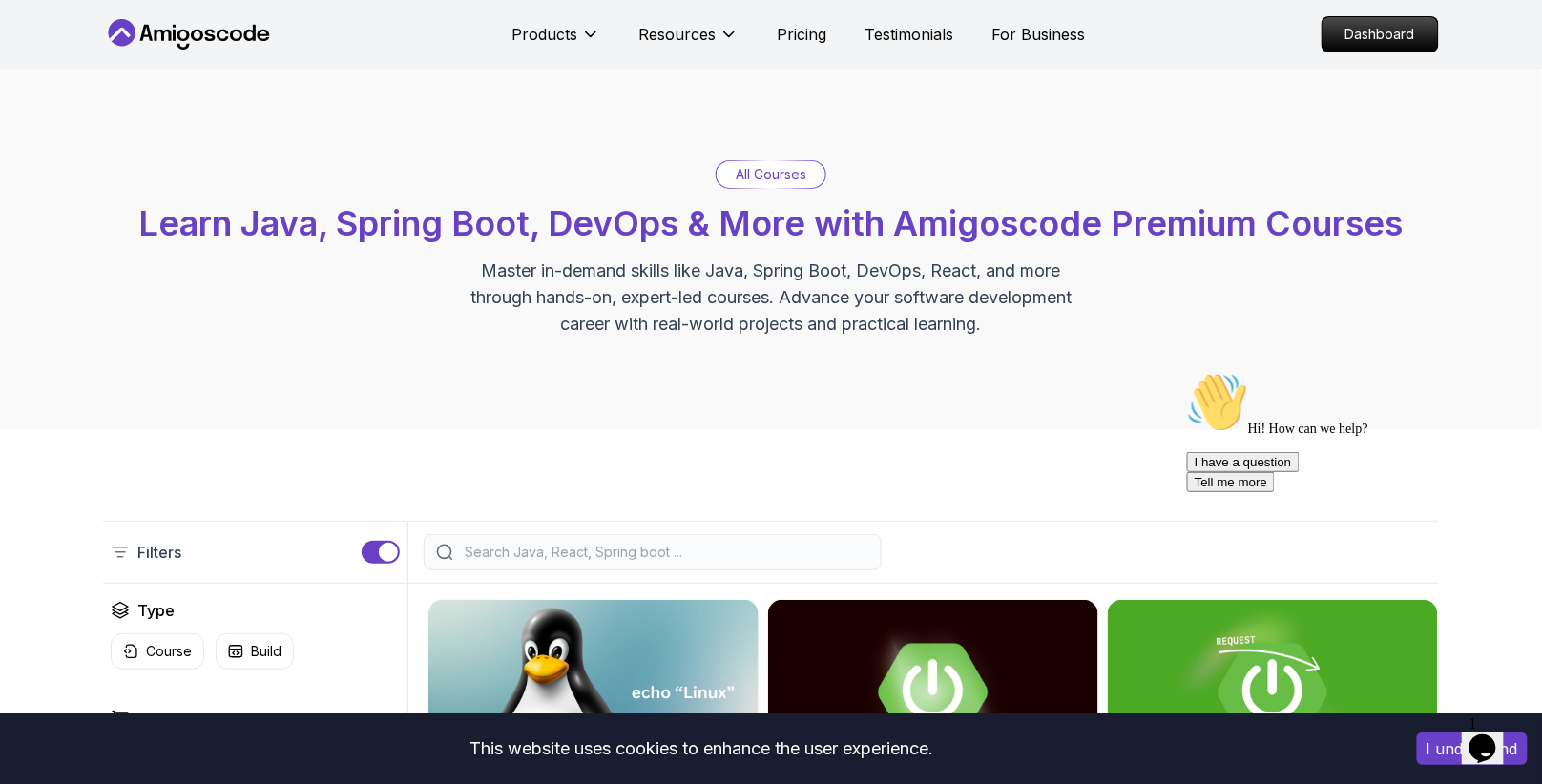 click at bounding box center [665, 552] 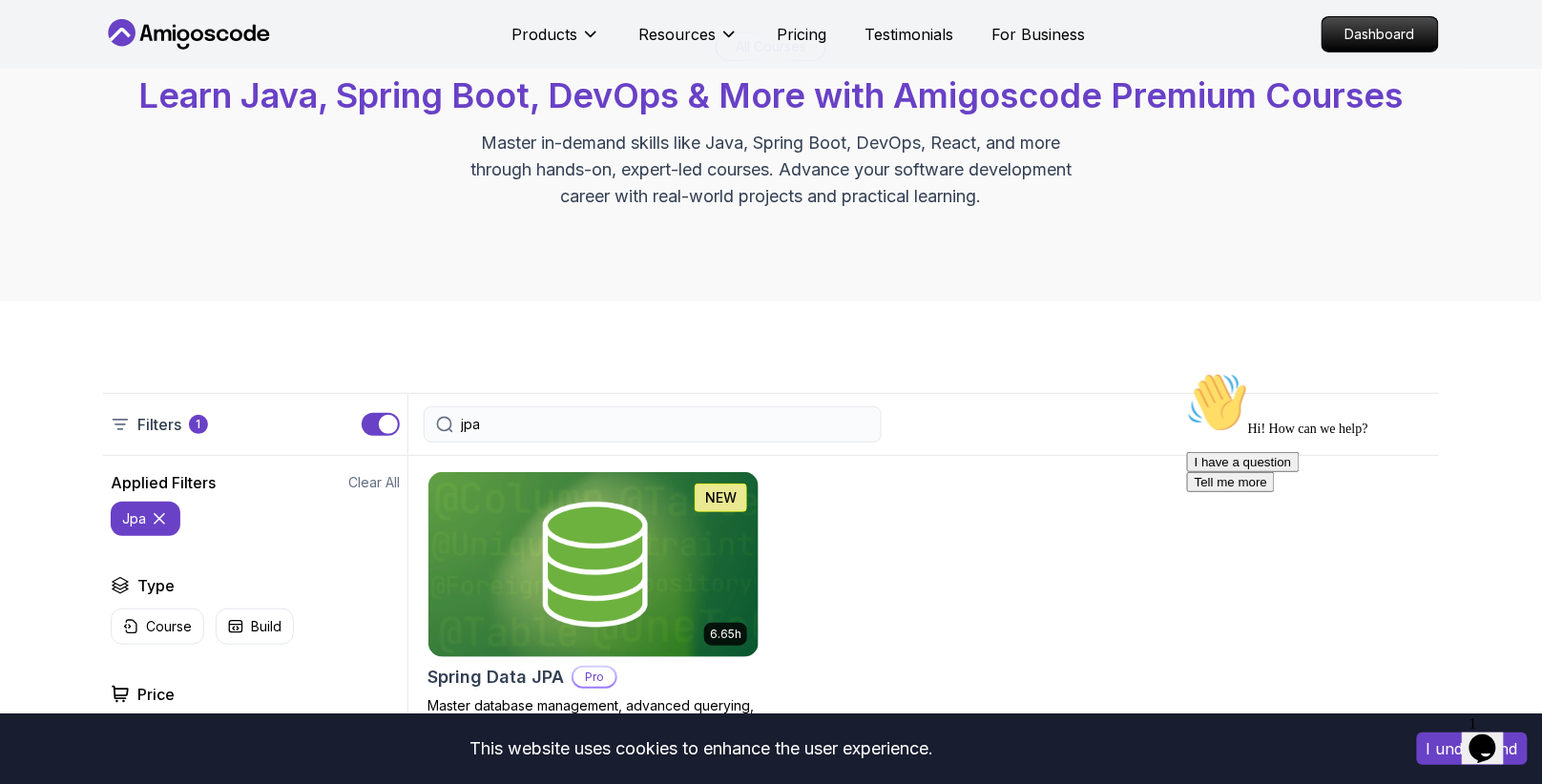 scroll, scrollTop: 239, scrollLeft: 0, axis: vertical 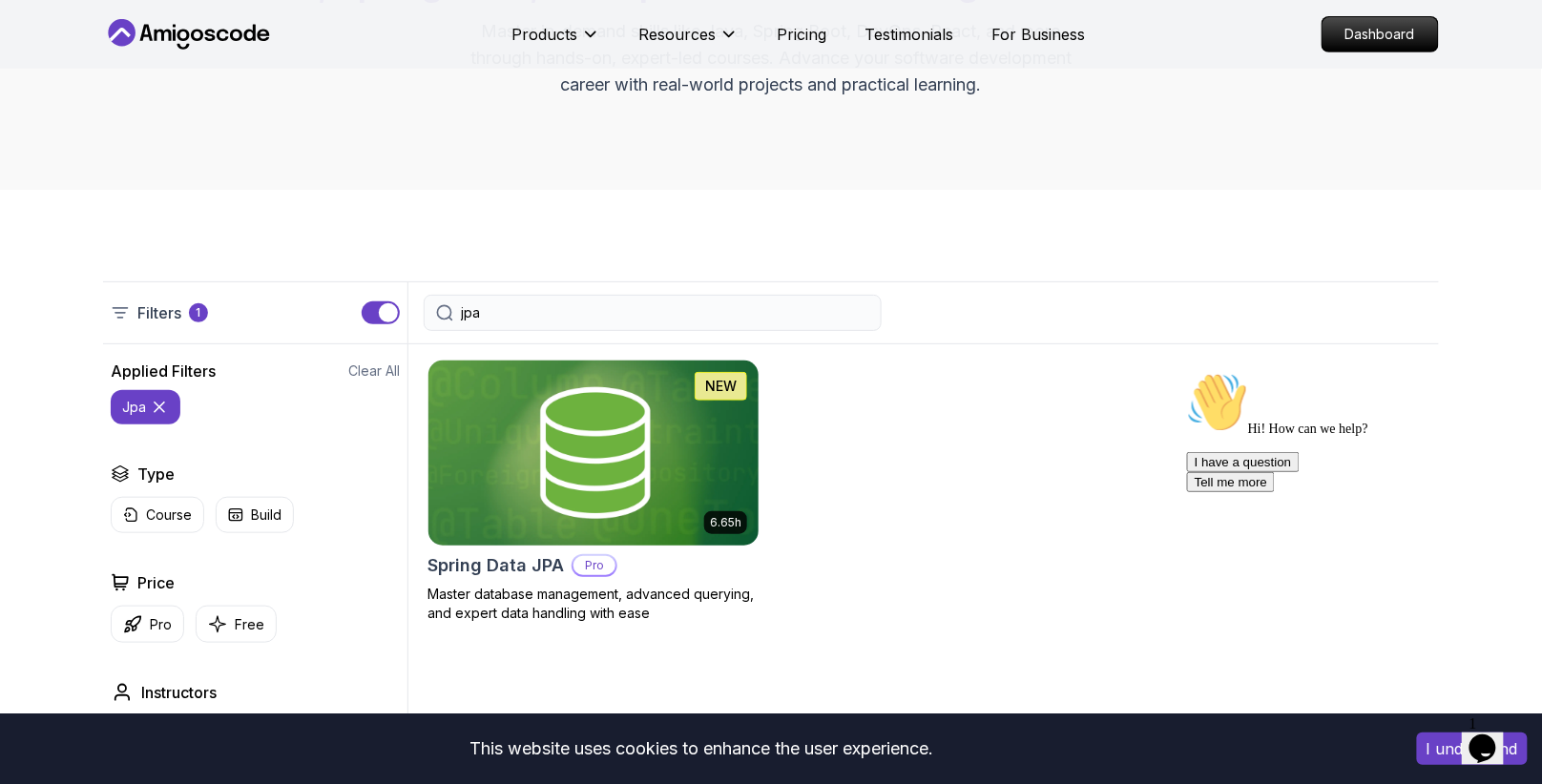 type on "jpa" 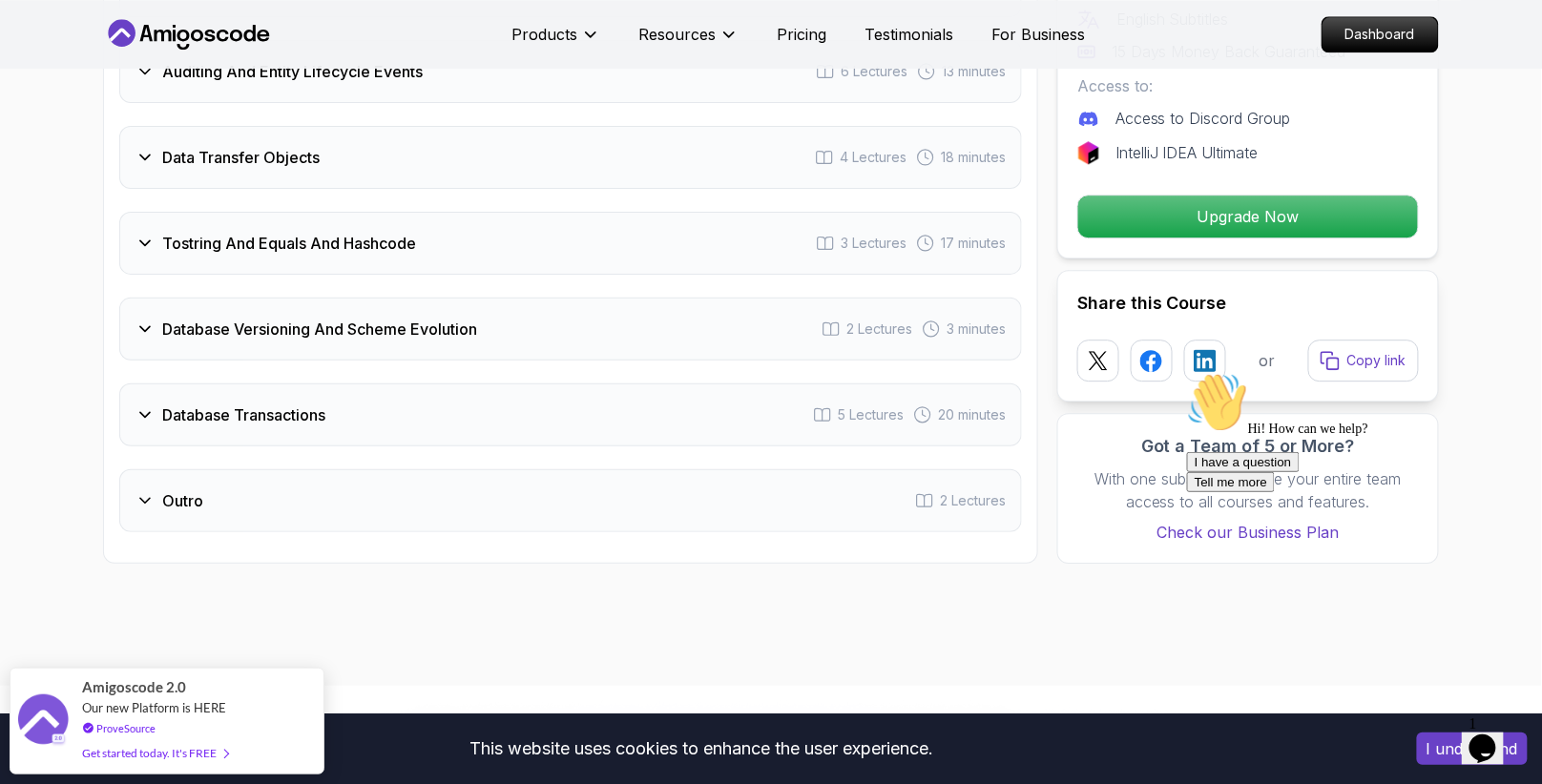 scroll, scrollTop: 3867, scrollLeft: 0, axis: vertical 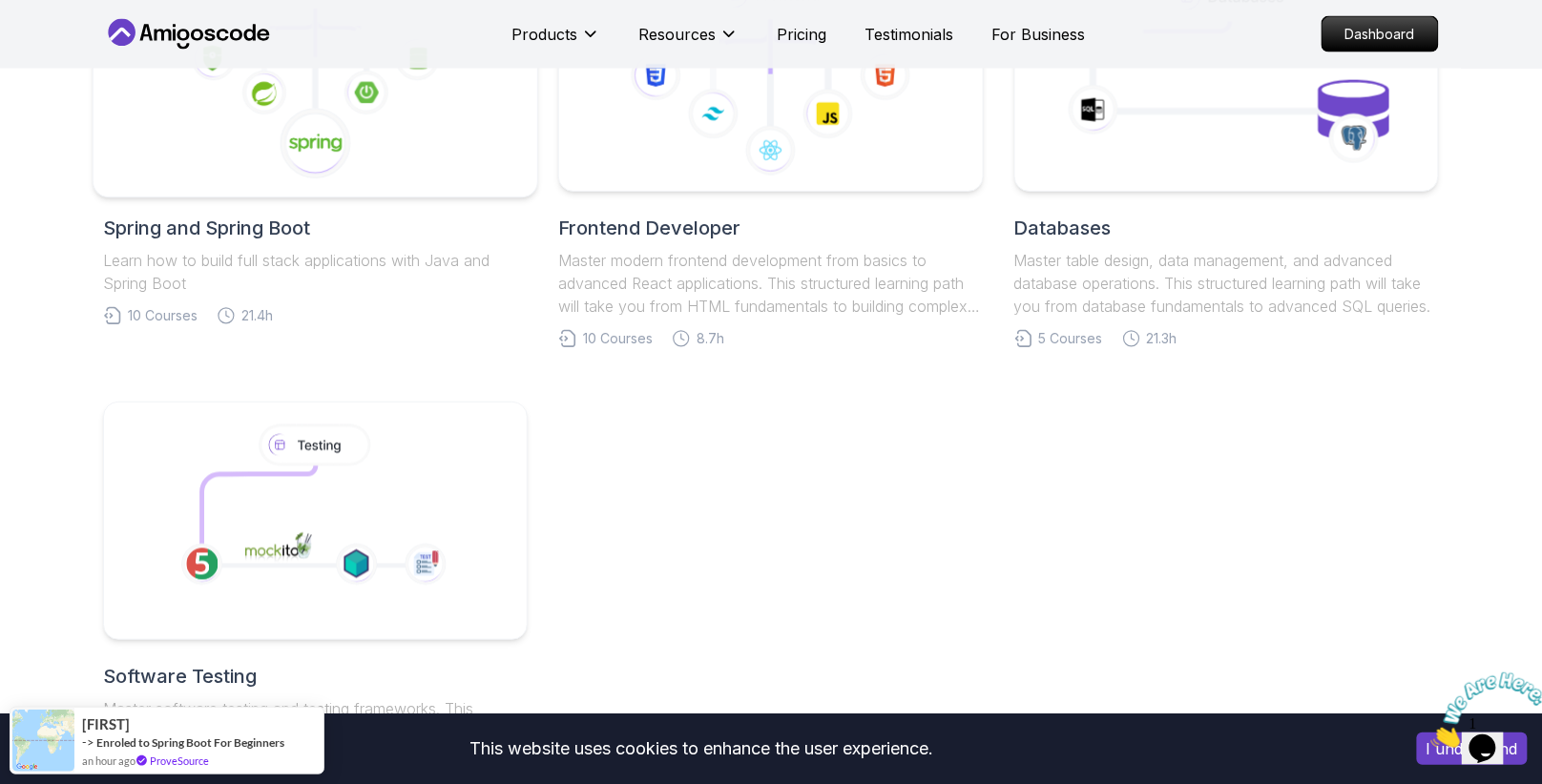 click 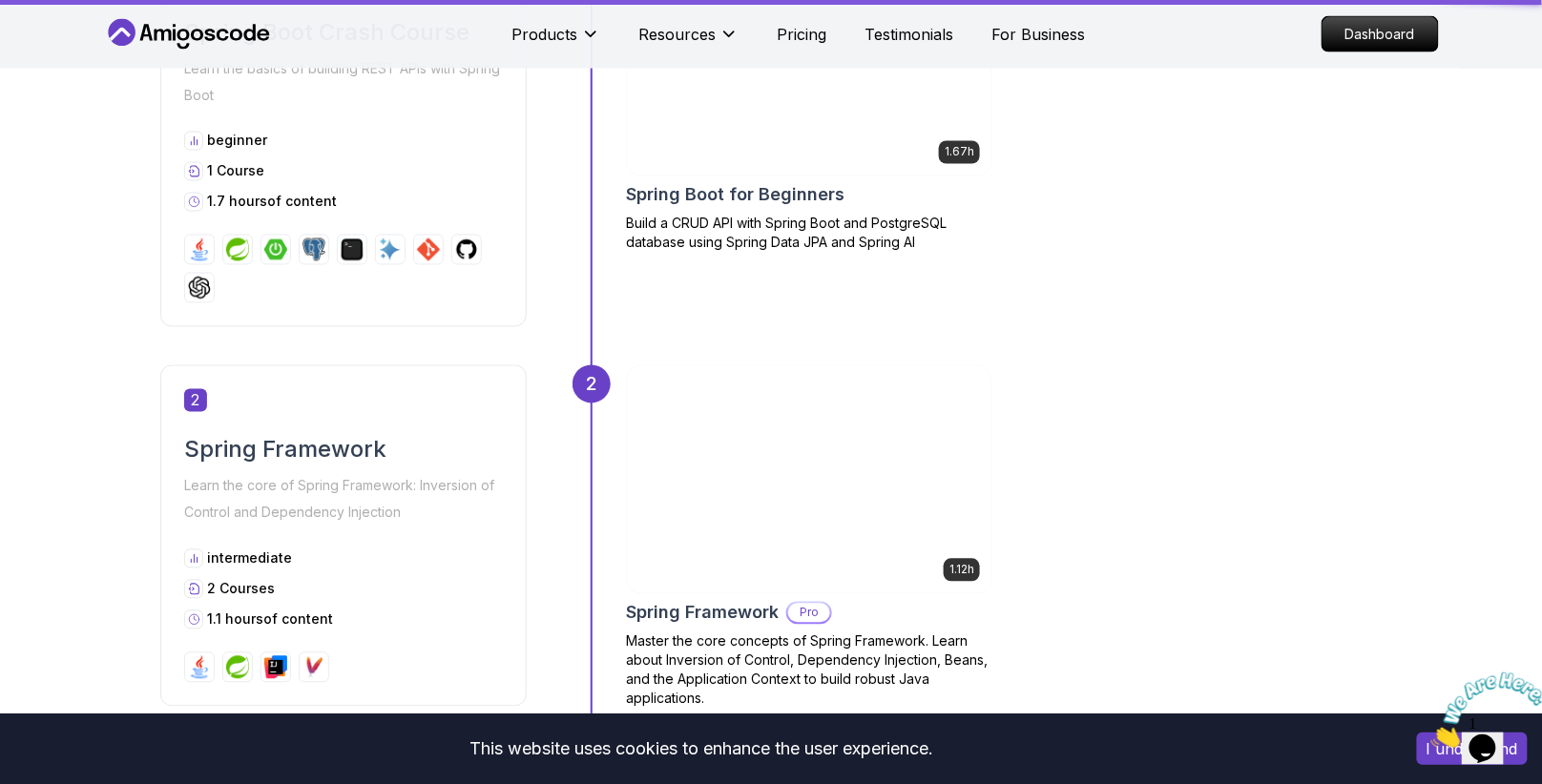 scroll, scrollTop: 0, scrollLeft: 0, axis: both 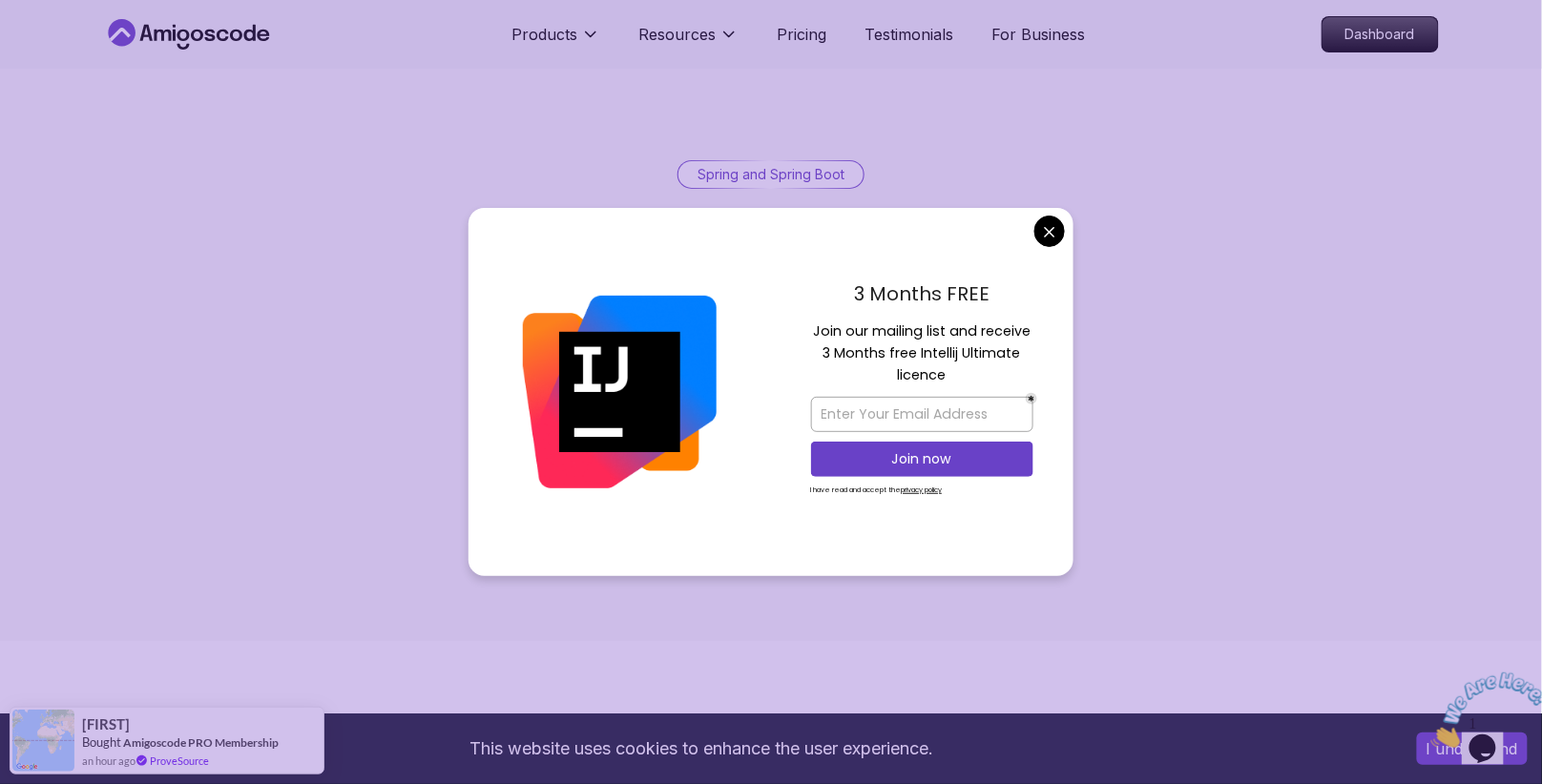 click on "This website uses cookies to enhance the user experience. I understand Products Resources Pricing Testimonials For Business Dashboard Products Resources Pricing Testimonials For Business Dashboard Spring and Spring Boot Spring and Spring Boot  Roadmap Learn how to build full stack applications with Java and Spring Boot Core Java (Java Master Class) 1 Spring Boot Crash Course Learn the basics of building REST APIs with Spring Boot beginner 1   Course   1.7 hours  of content 1 1.67h NEW Spring Boot for Beginners Build a CRUD API with Spring Boot and PostgreSQL database using Spring Data JPA and Spring AI 2 Spring Framework Learn the core of Spring Framework: Inversion of Control and Dependency Injection intermediate 2   Courses   1.1 hours  of content 2 1.12h Spring Framework Pro Master the core concepts of Spring Framework. Learn about Inversion of Control, Dependency Injection, Beans, and the Application Context to build robust Java applications. 3 Mastering APIs with Spring MVC intermediate 1   Course   3 4" at bounding box center [771, 2955] 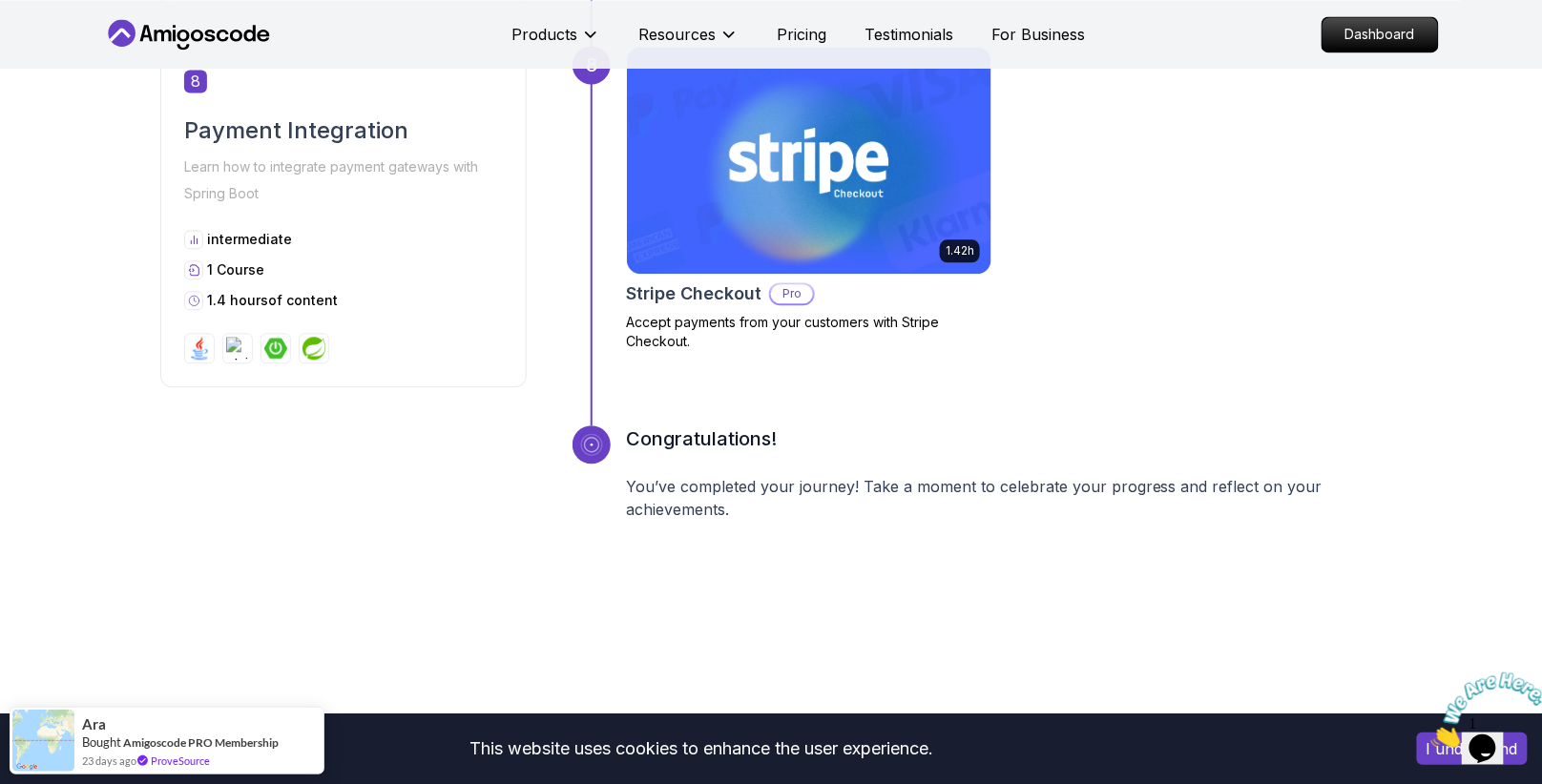scroll, scrollTop: 3608, scrollLeft: 0, axis: vertical 